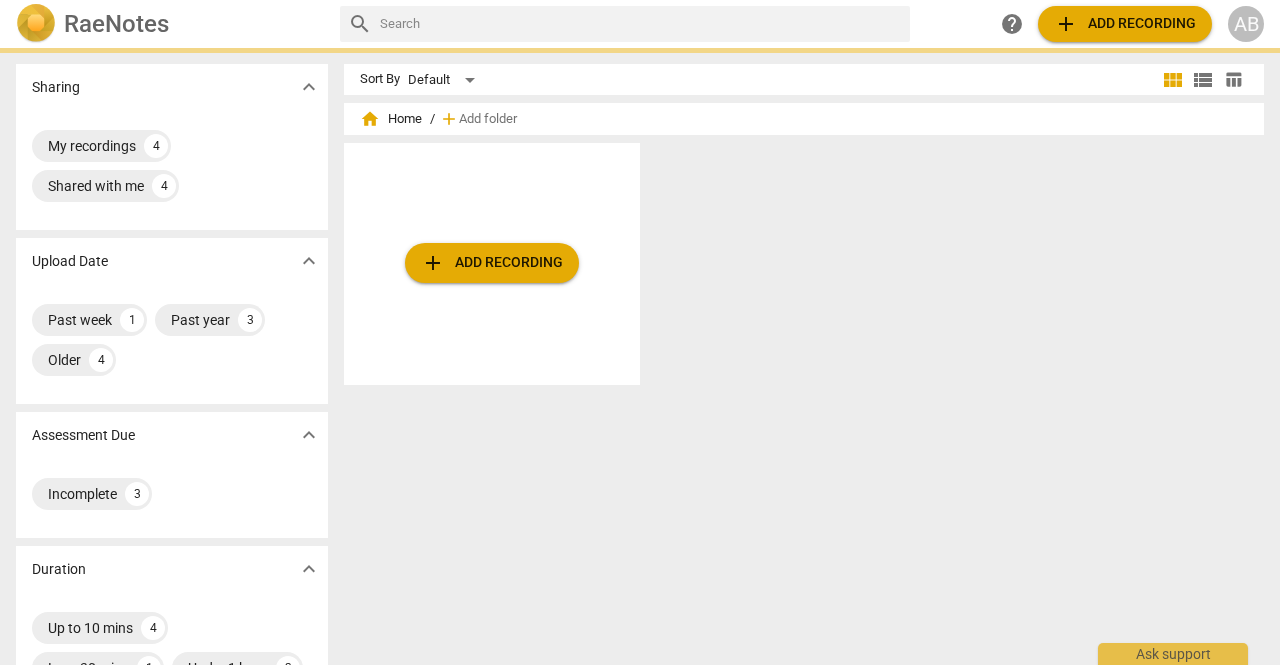 scroll, scrollTop: 0, scrollLeft: 0, axis: both 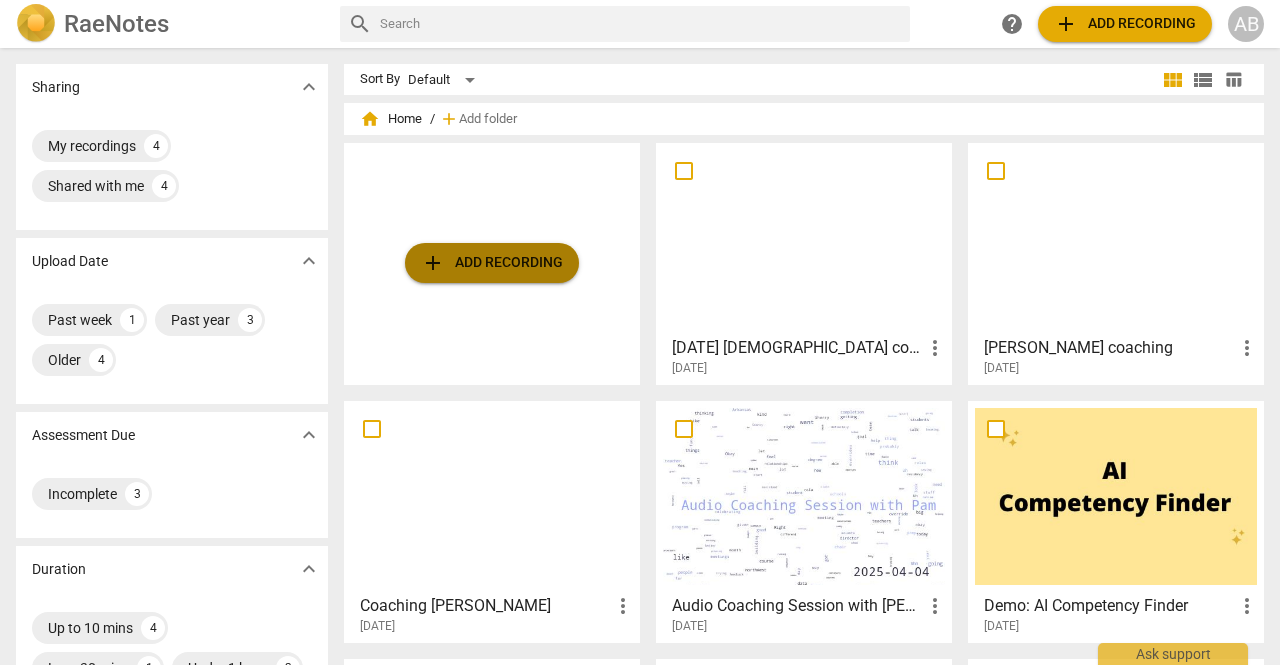 click on "add   Add recording" at bounding box center [492, 263] 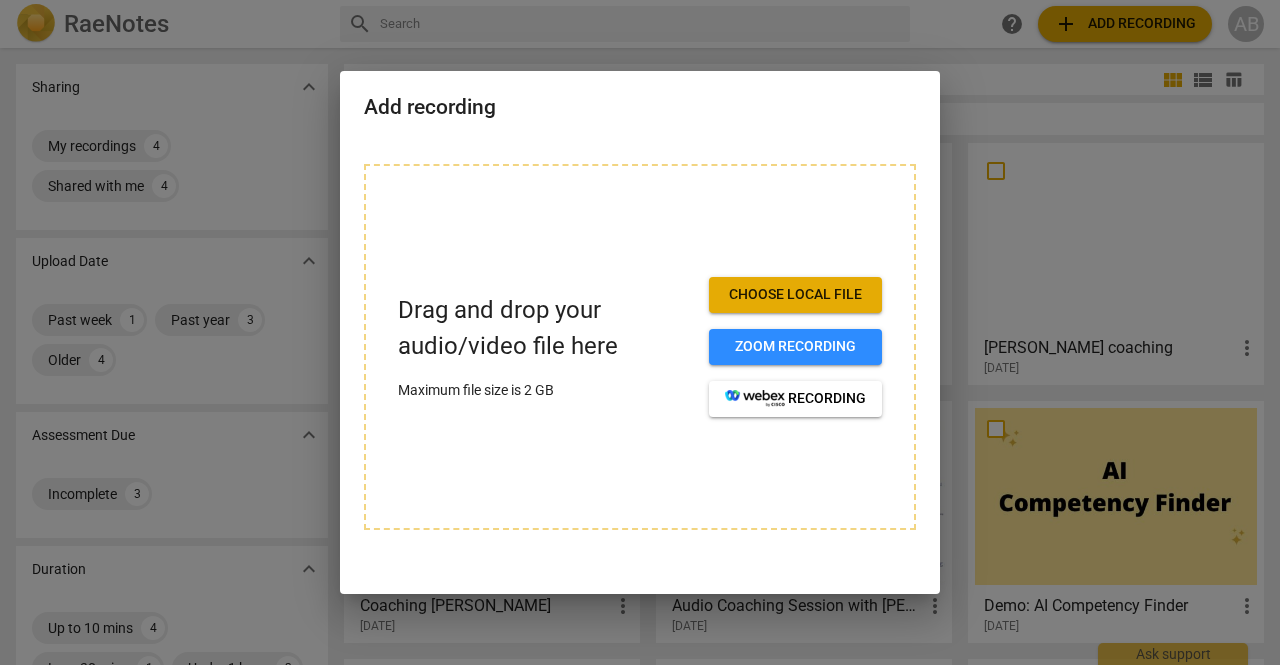 click at bounding box center [640, 332] 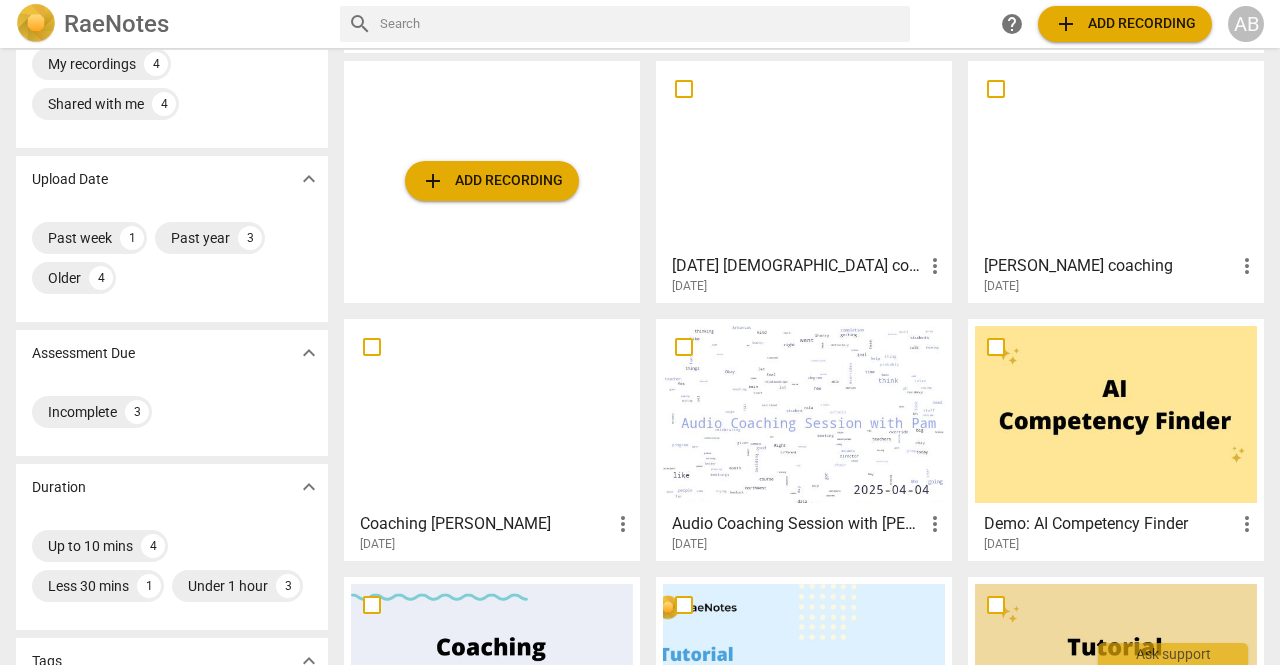 scroll, scrollTop: 0, scrollLeft: 0, axis: both 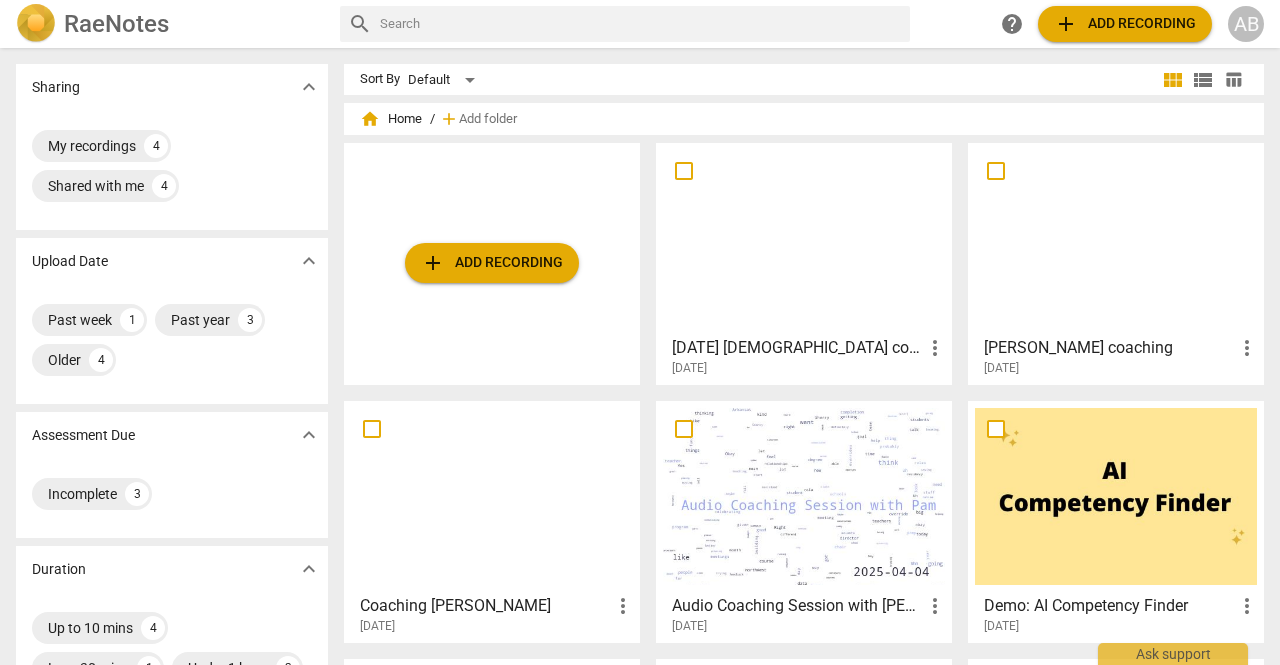 click on "RaeNotes" at bounding box center [116, 24] 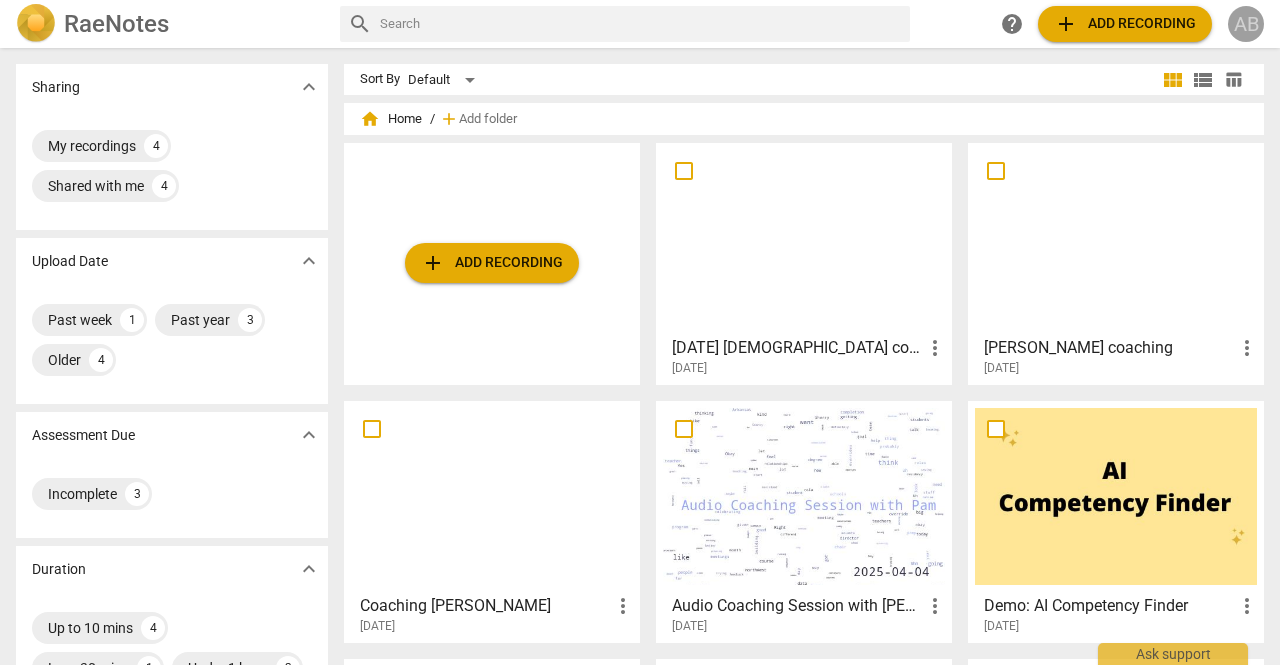 click on "AB" at bounding box center (1246, 24) 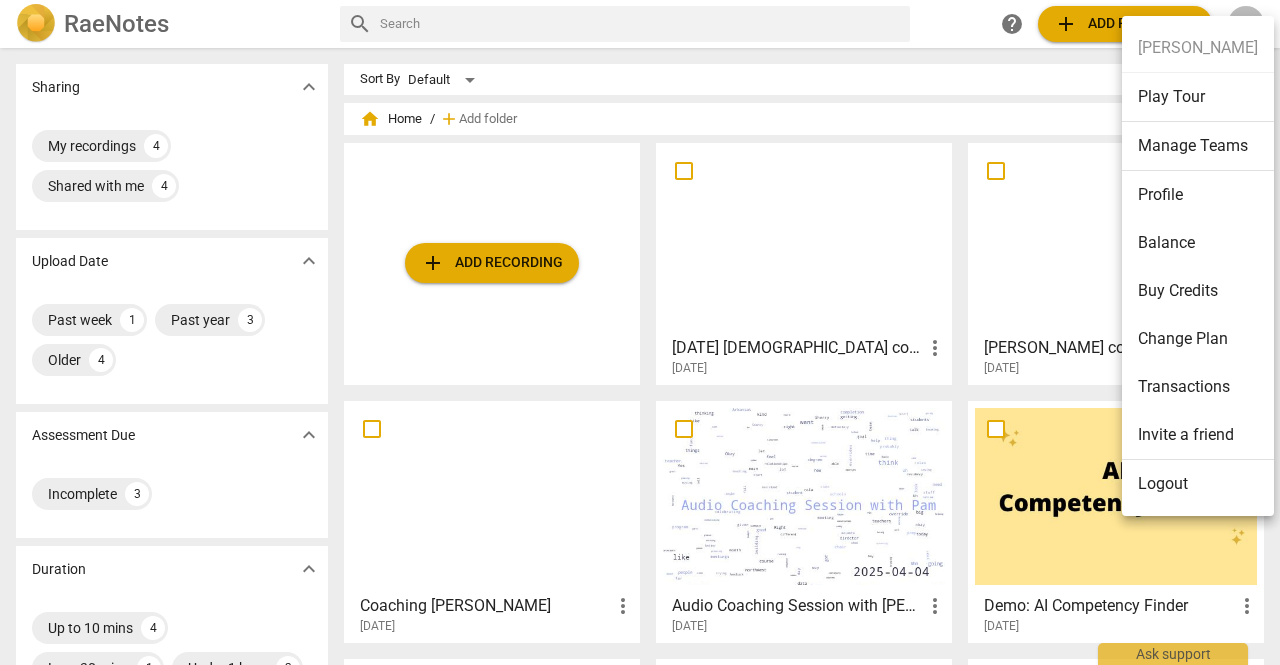 click at bounding box center [640, 332] 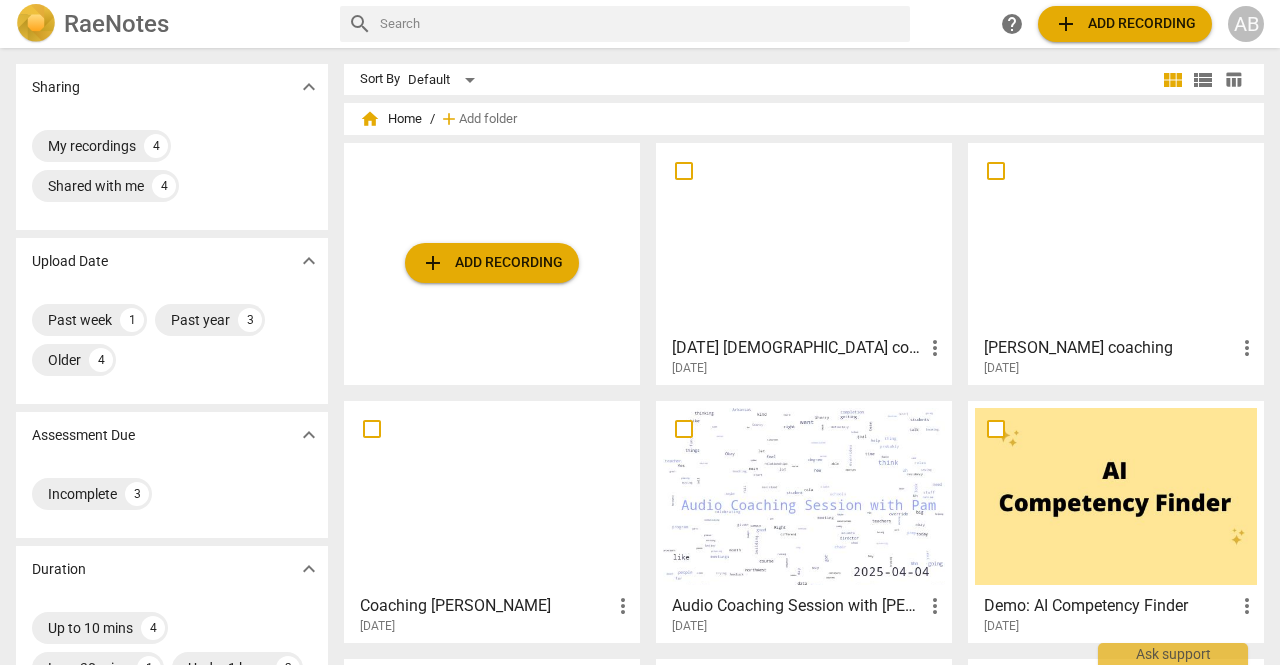 click on "home Home" at bounding box center [391, 119] 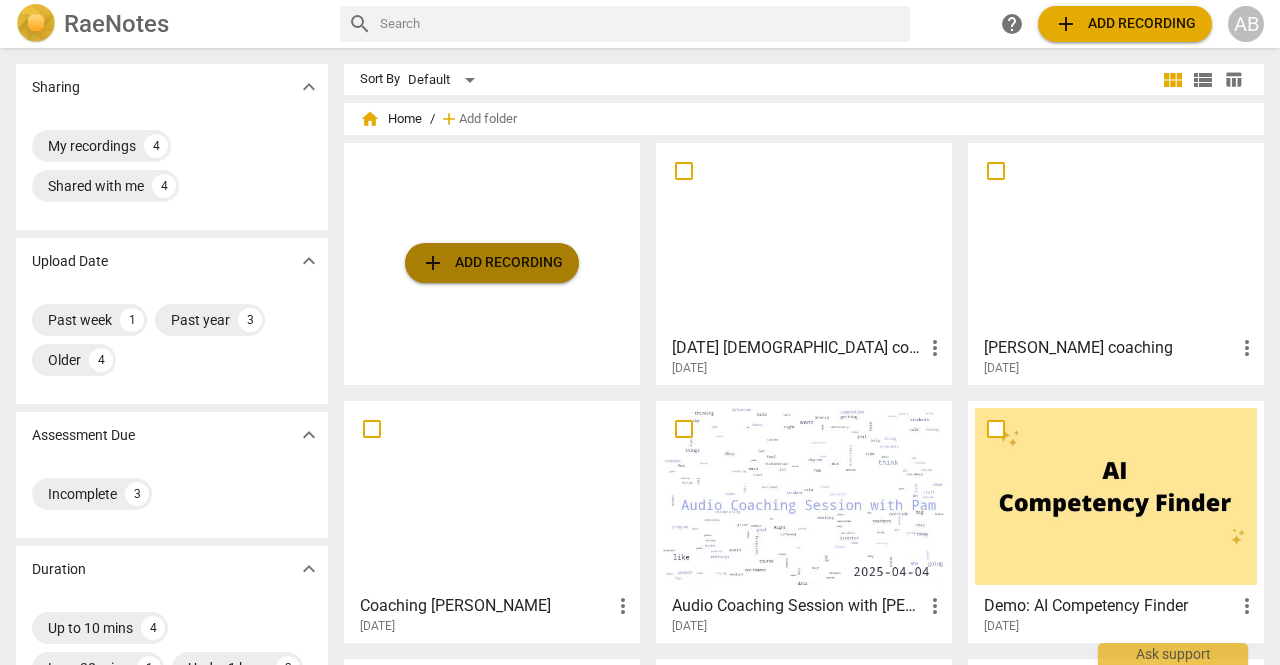 click on "add   Add recording" at bounding box center (492, 263) 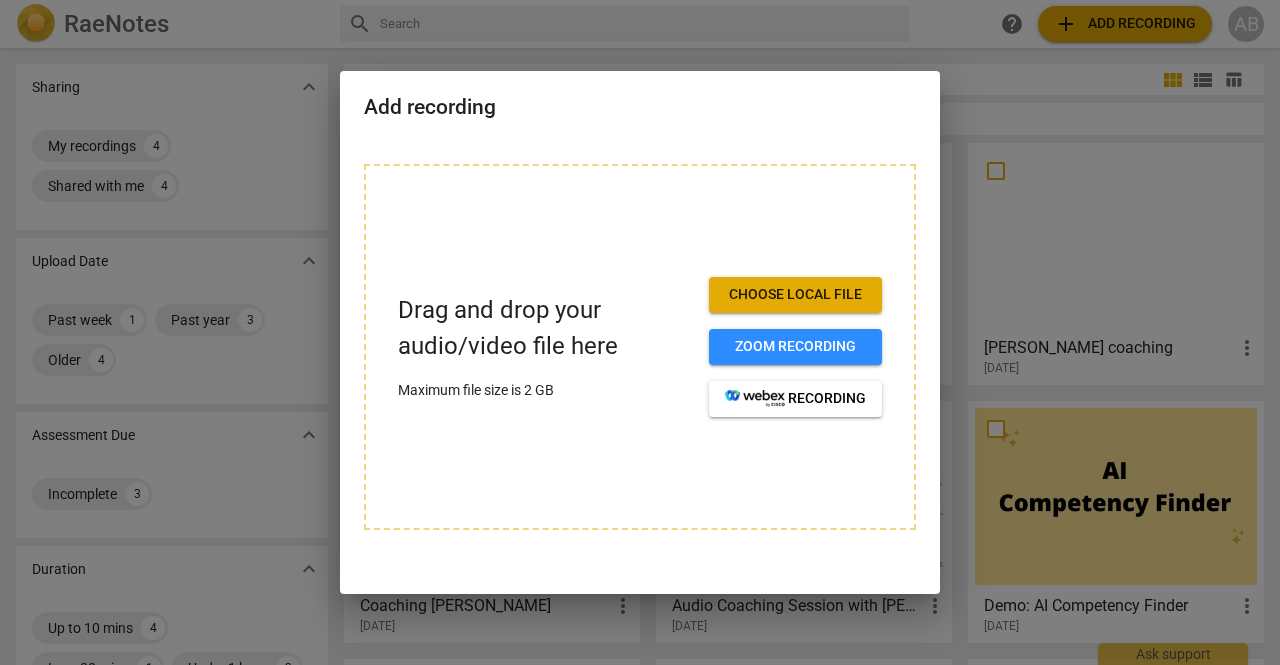 click on "Choose local file" at bounding box center (795, 295) 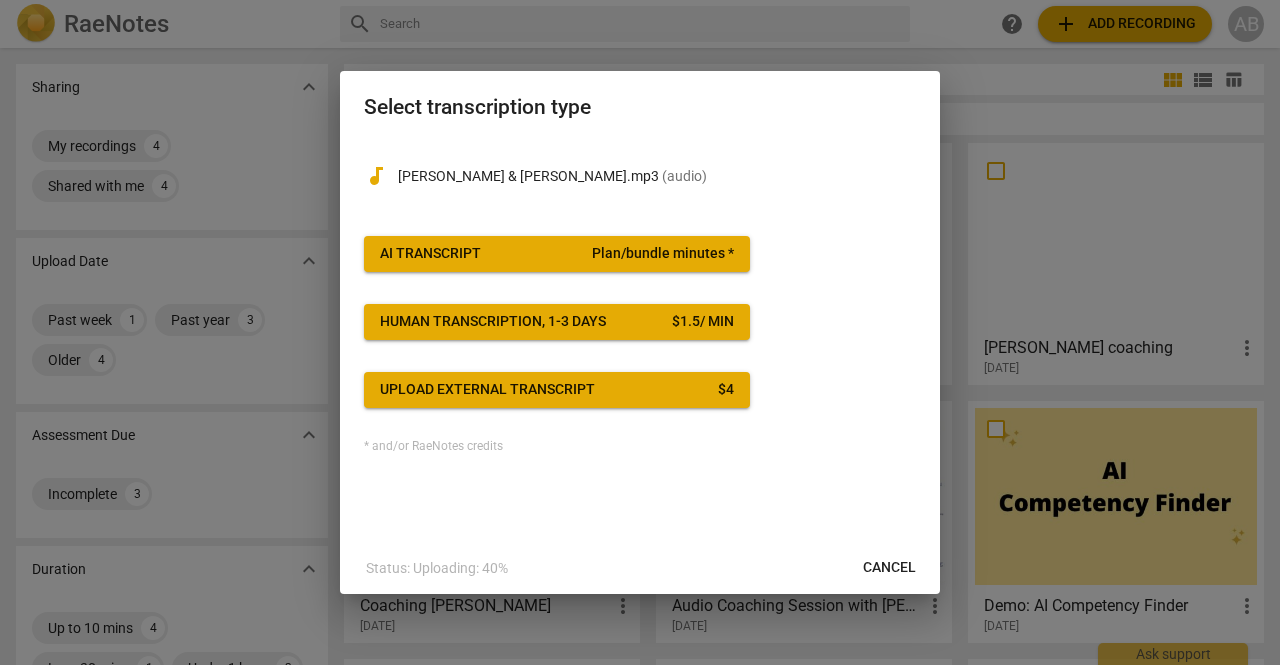 click on "audiotrack [PERSON_NAME] & [PERSON_NAME].mp3   ( audio ) AI Transcript Plan/bundle minutes * Human transcription, 1-3 days $ 1.5  / min Upload external transcript $ 4 * and/or RaeNotes credits" at bounding box center [640, 297] 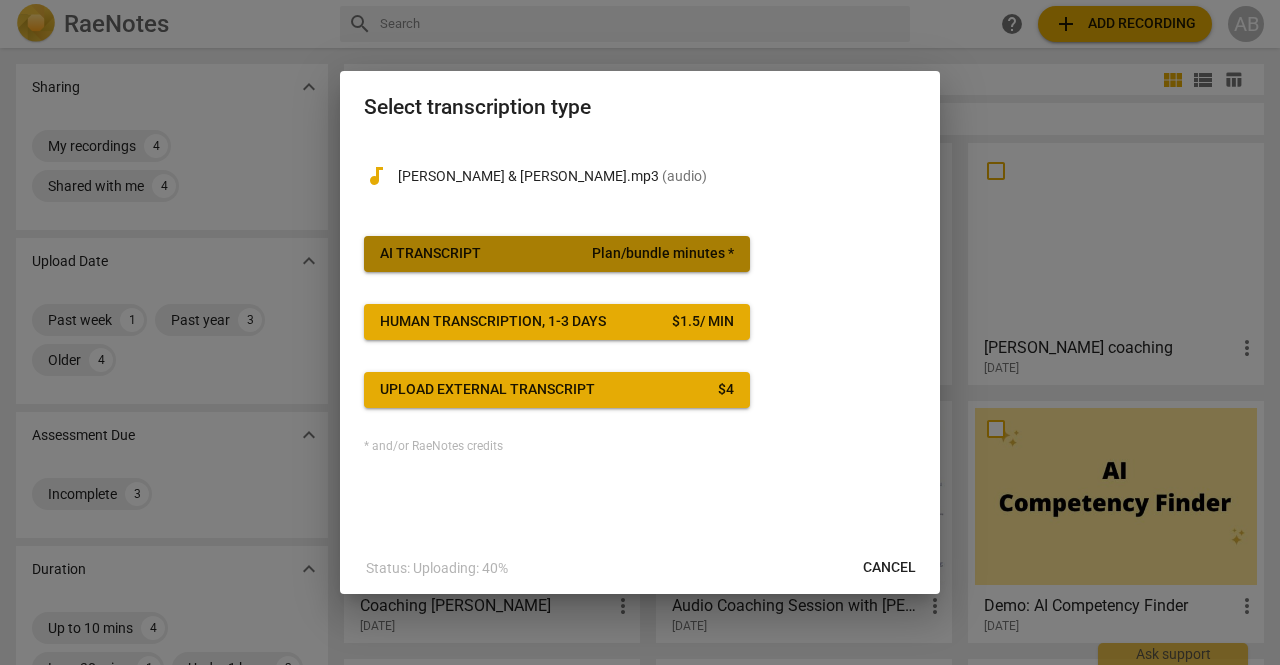 click on "Plan/bundle minutes *" at bounding box center (663, 254) 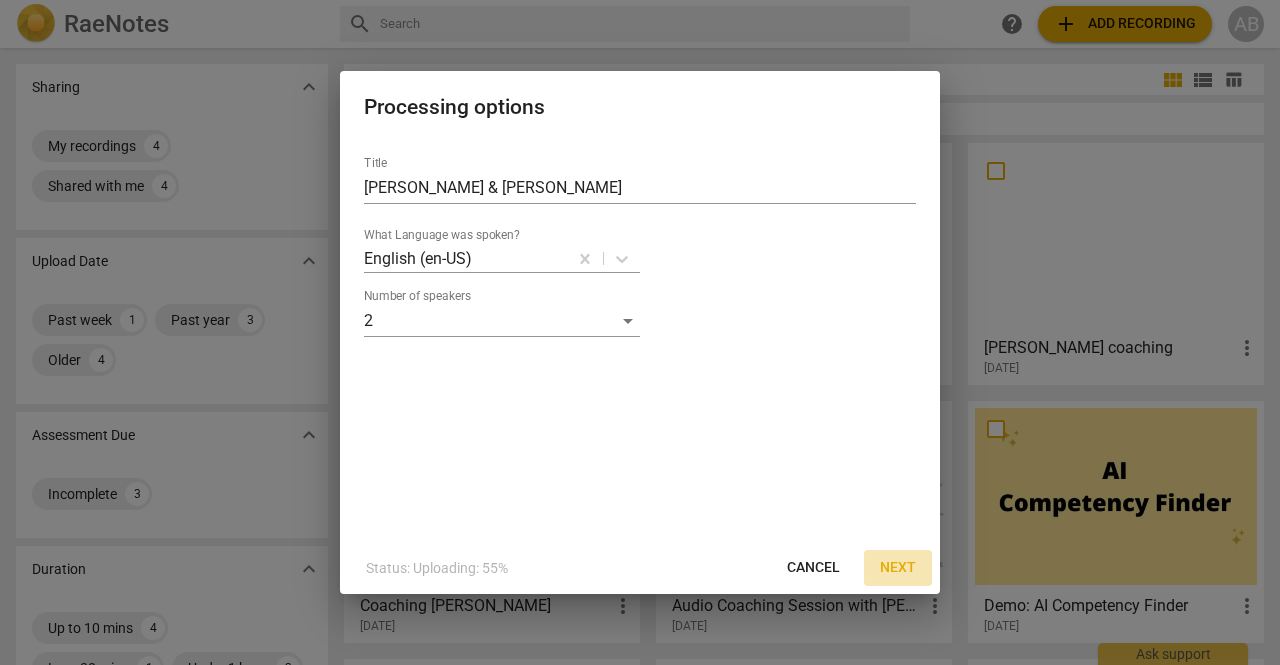 click on "Next" at bounding box center (898, 568) 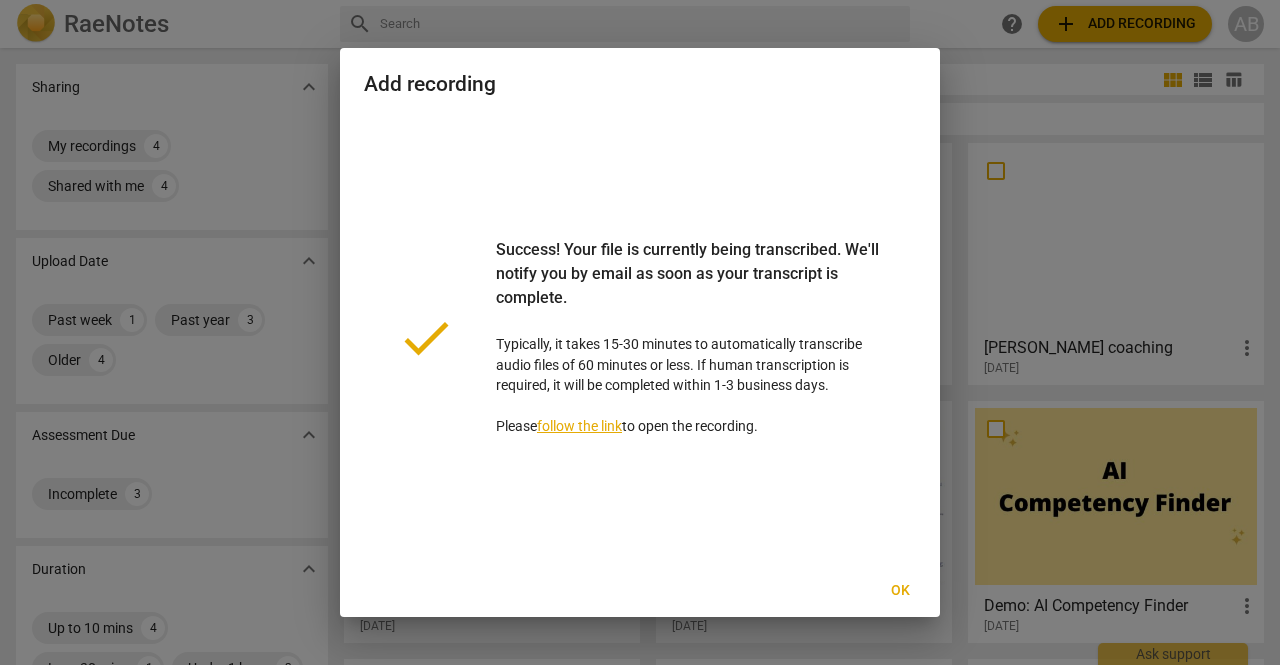 click on "Ok" at bounding box center [900, 591] 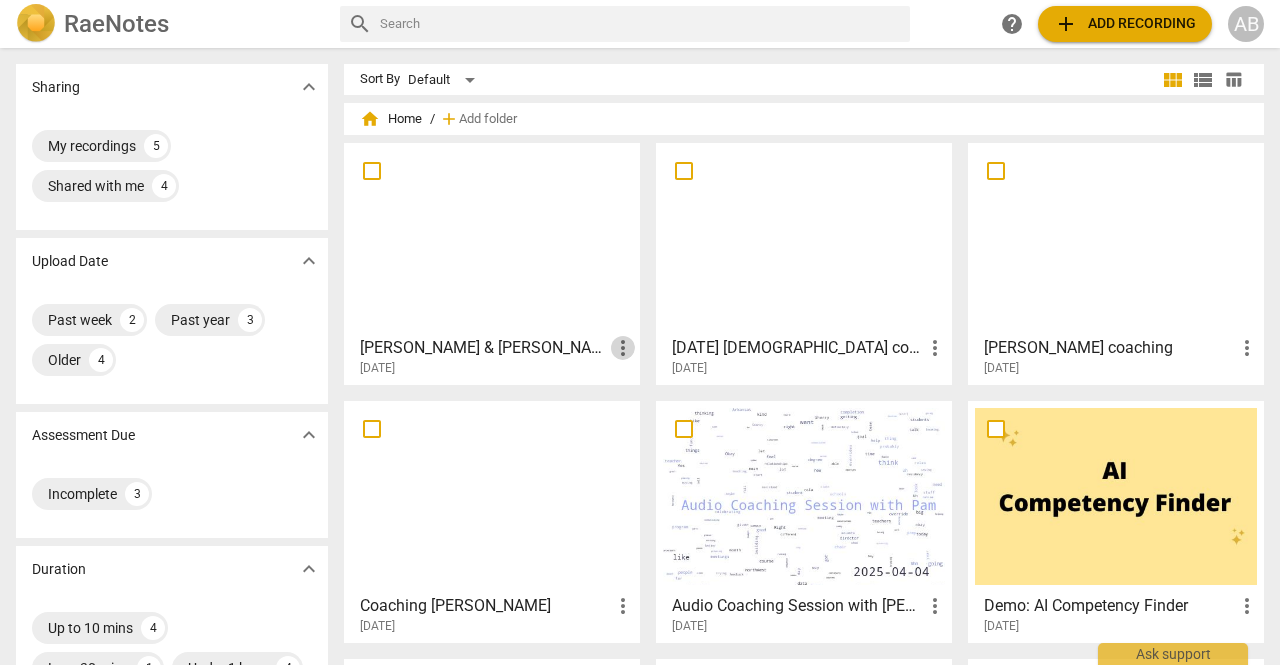 click on "more_vert" at bounding box center [623, 348] 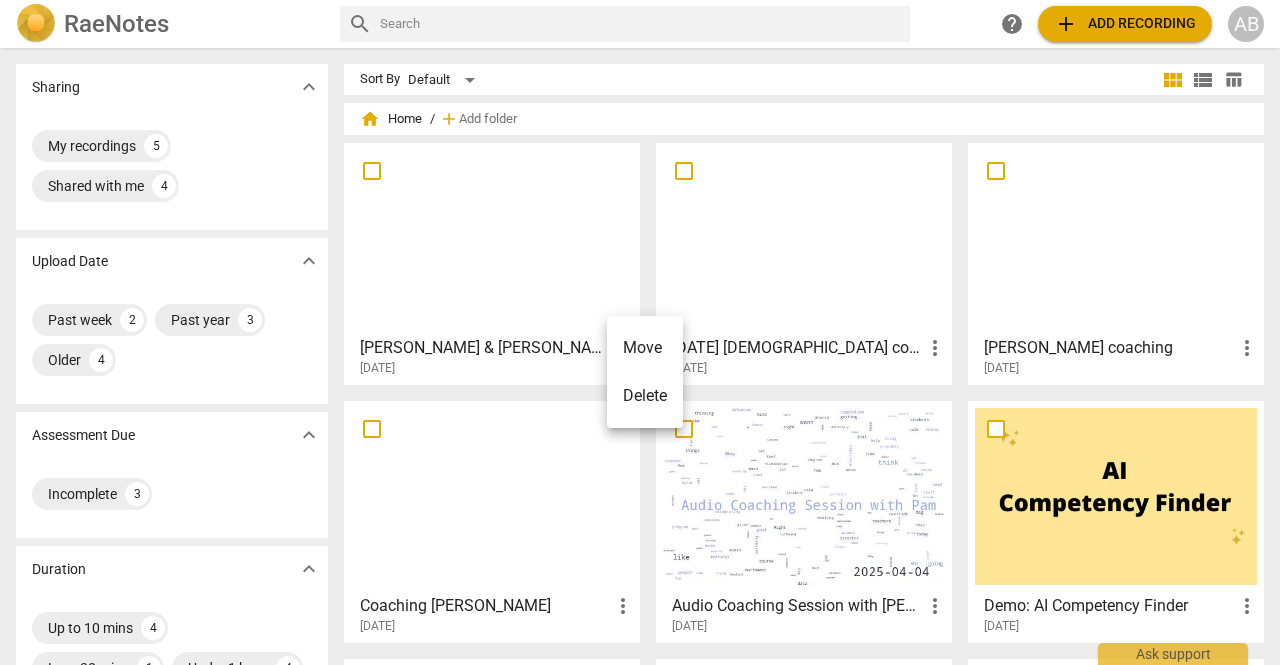 click at bounding box center [640, 332] 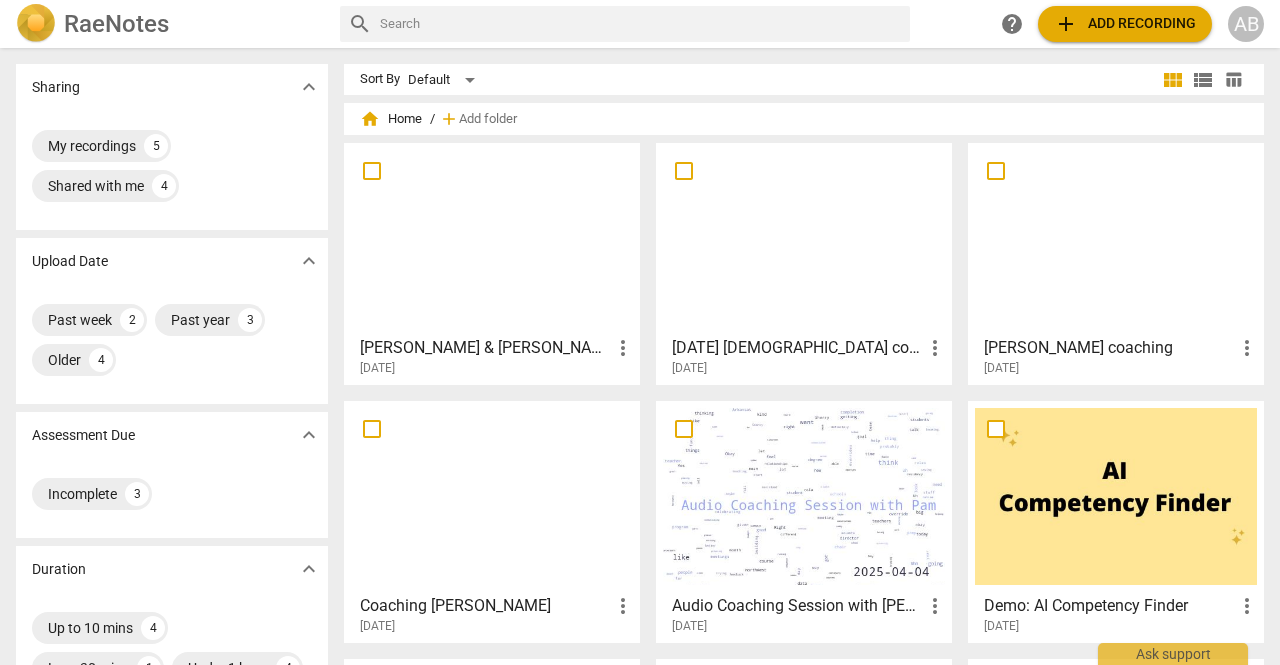 click at bounding box center [492, 238] 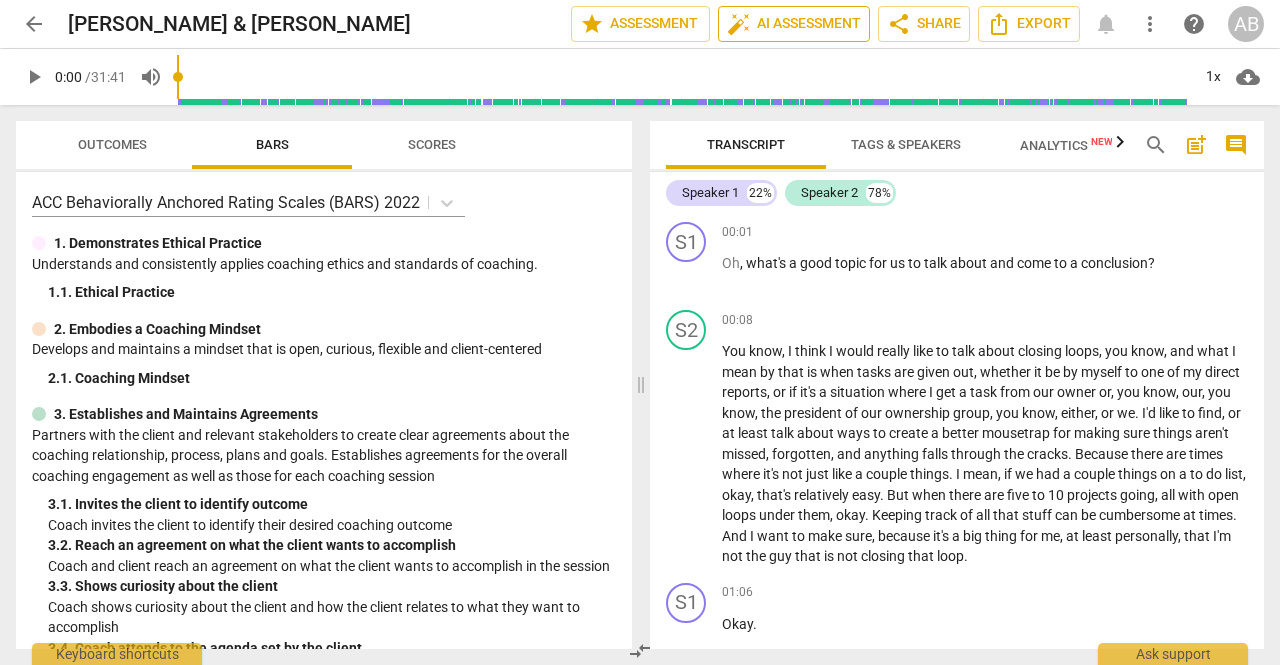 click on "auto_fix_high    AI Assessment" at bounding box center (794, 24) 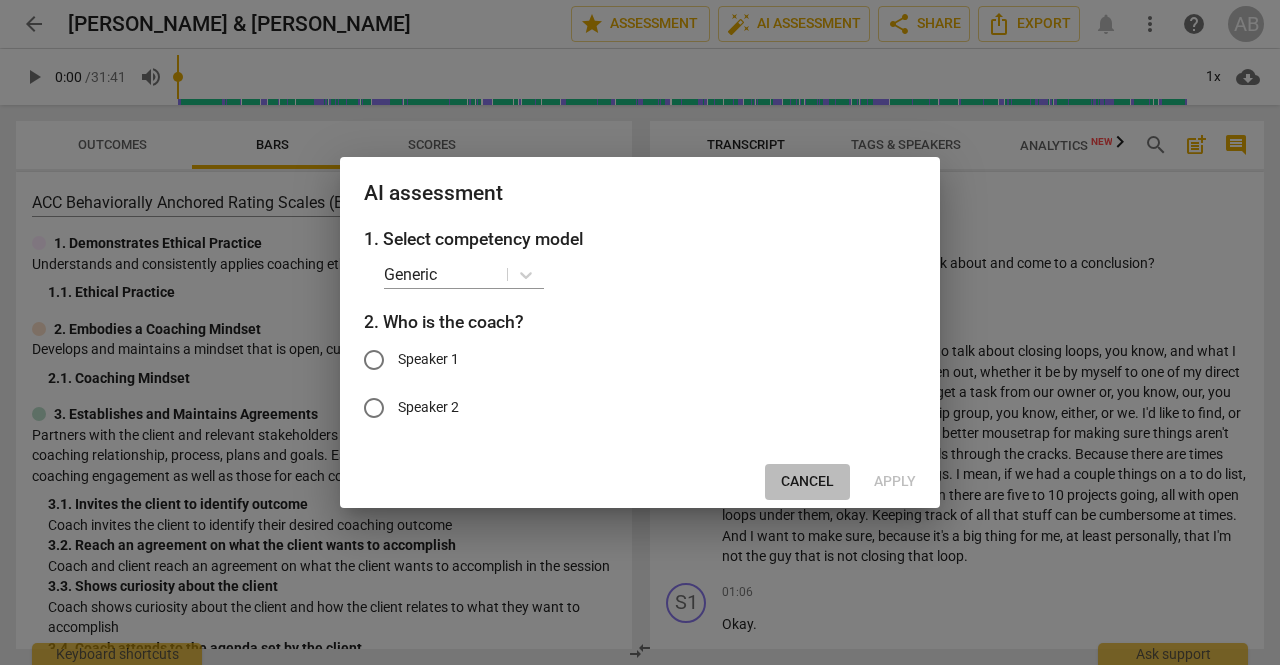 click on "Cancel" at bounding box center (807, 482) 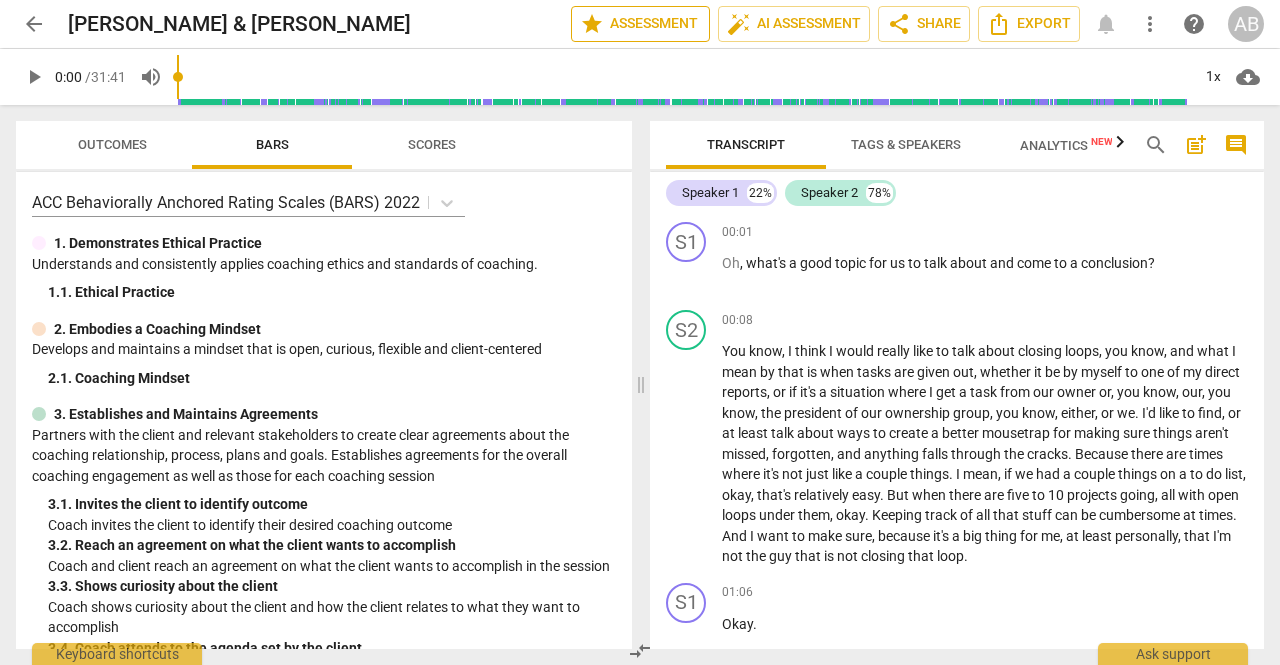 click on "star    Assessment" at bounding box center (640, 24) 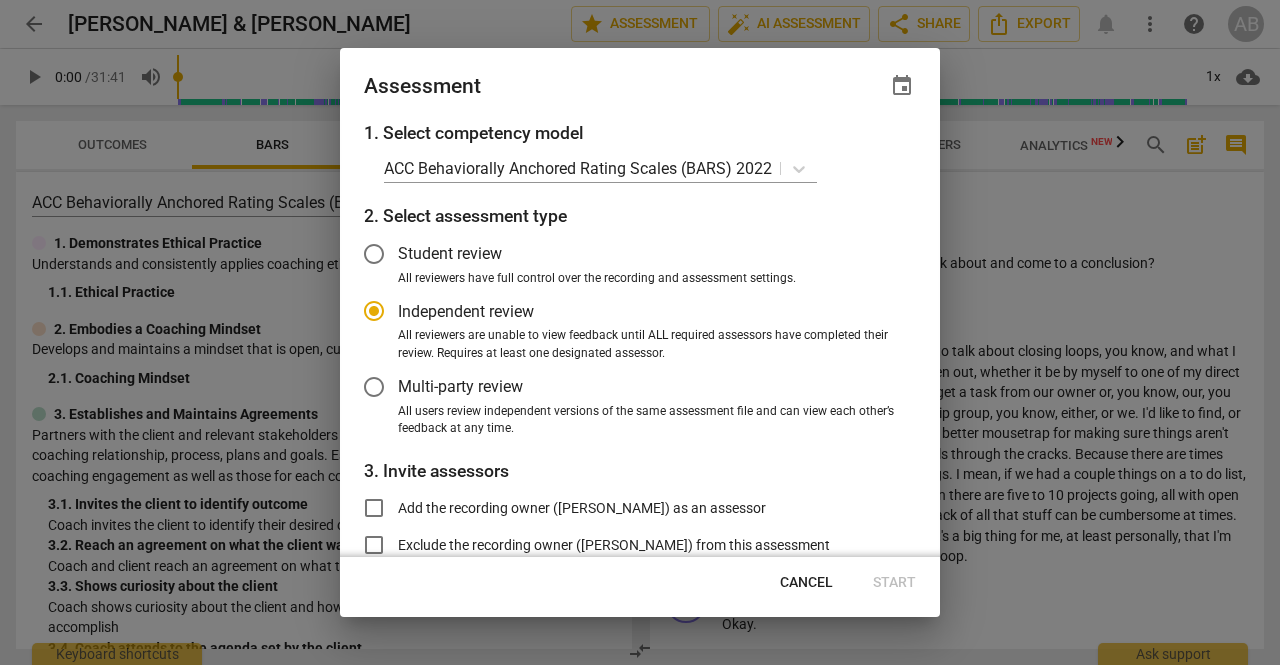 click on "Cancel" at bounding box center [806, 583] 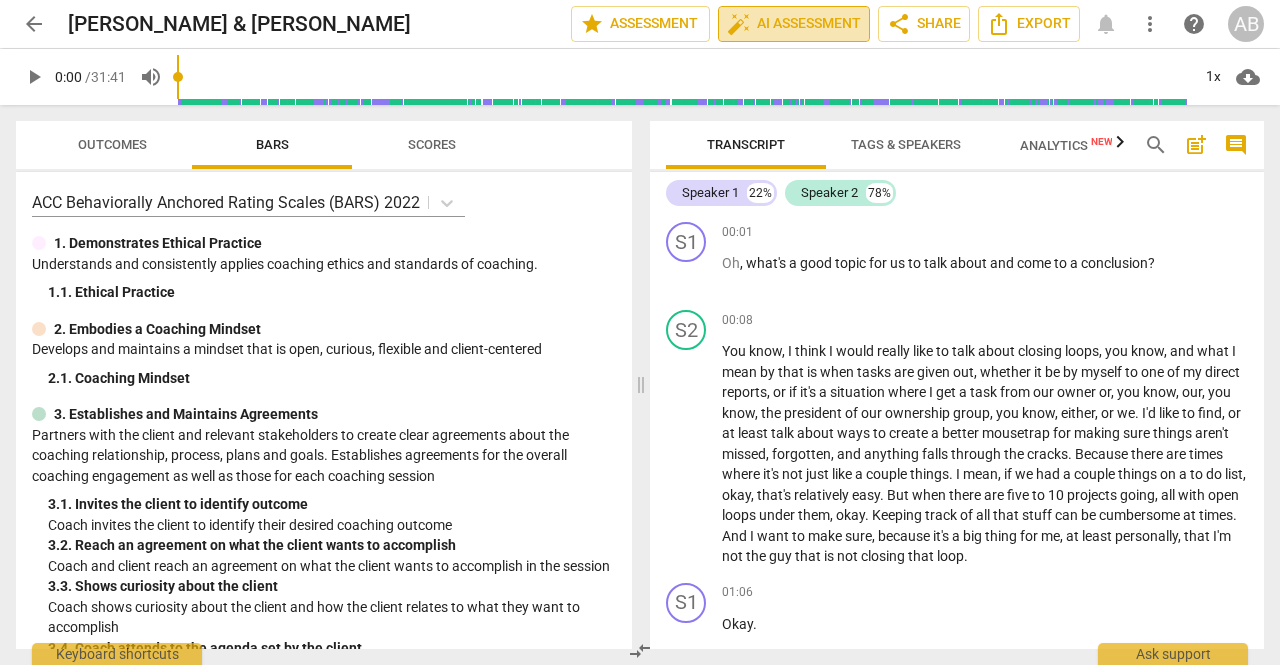 click on "auto_fix_high    AI Assessment" at bounding box center [794, 24] 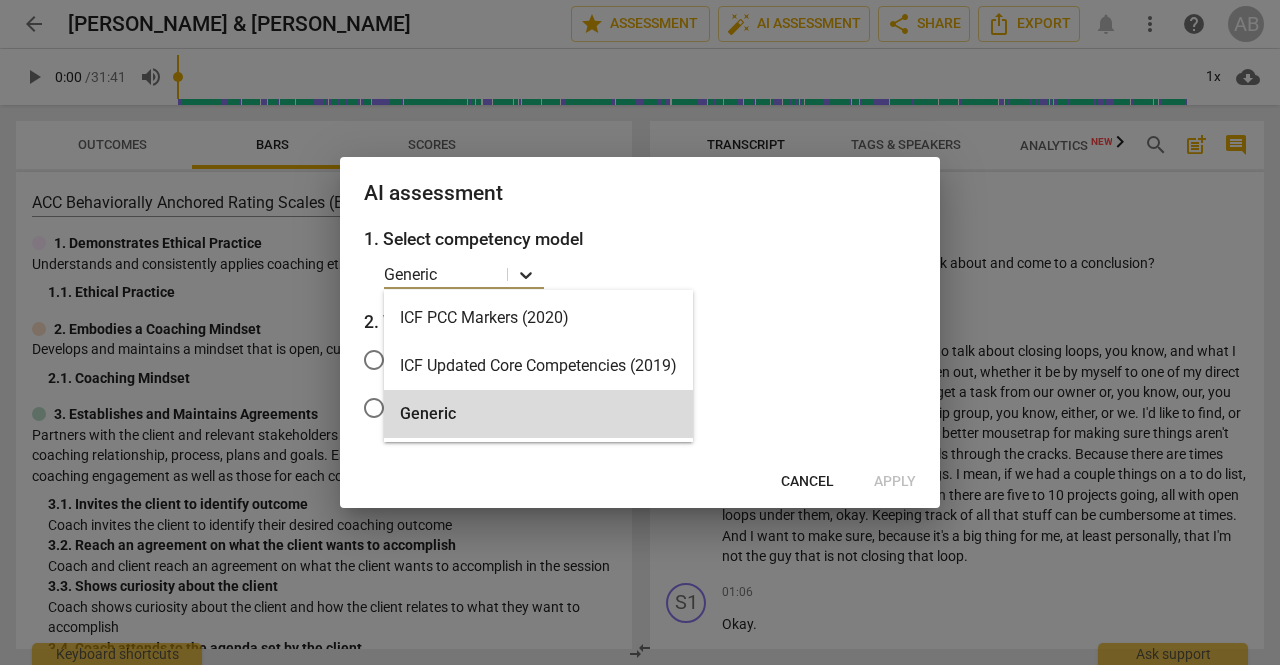 click 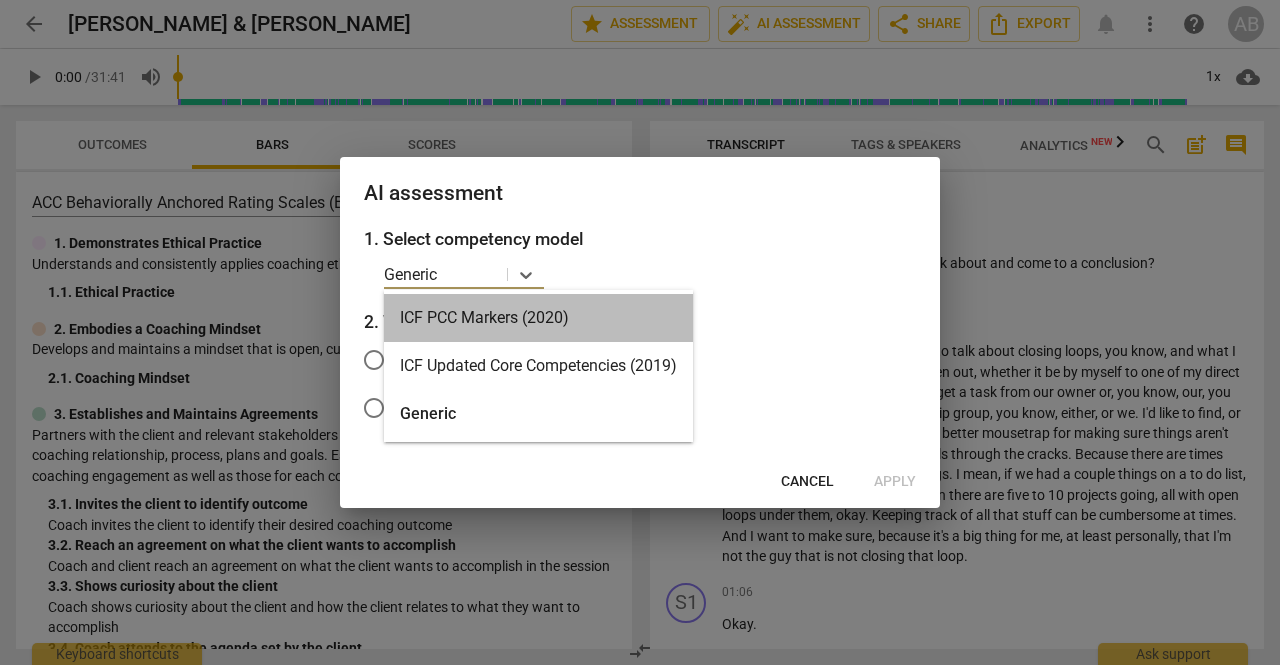 click on "ICF PCC Markers (2020)" at bounding box center [538, 318] 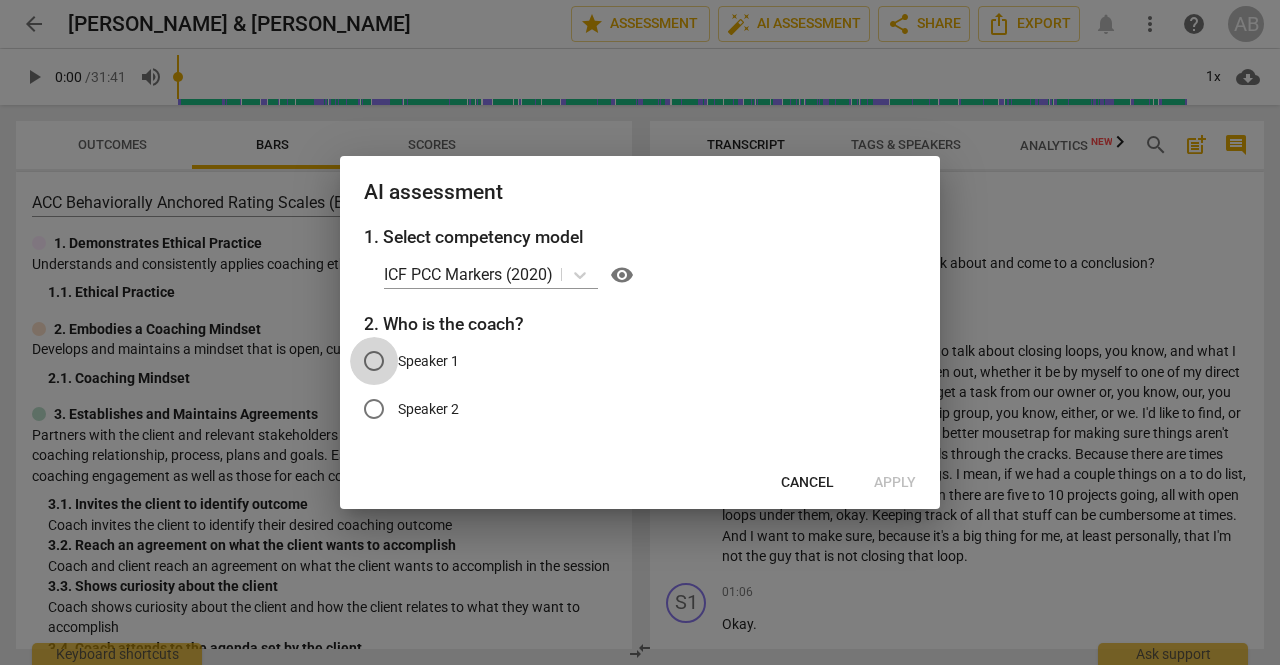 click on "Speaker 1" at bounding box center (374, 361) 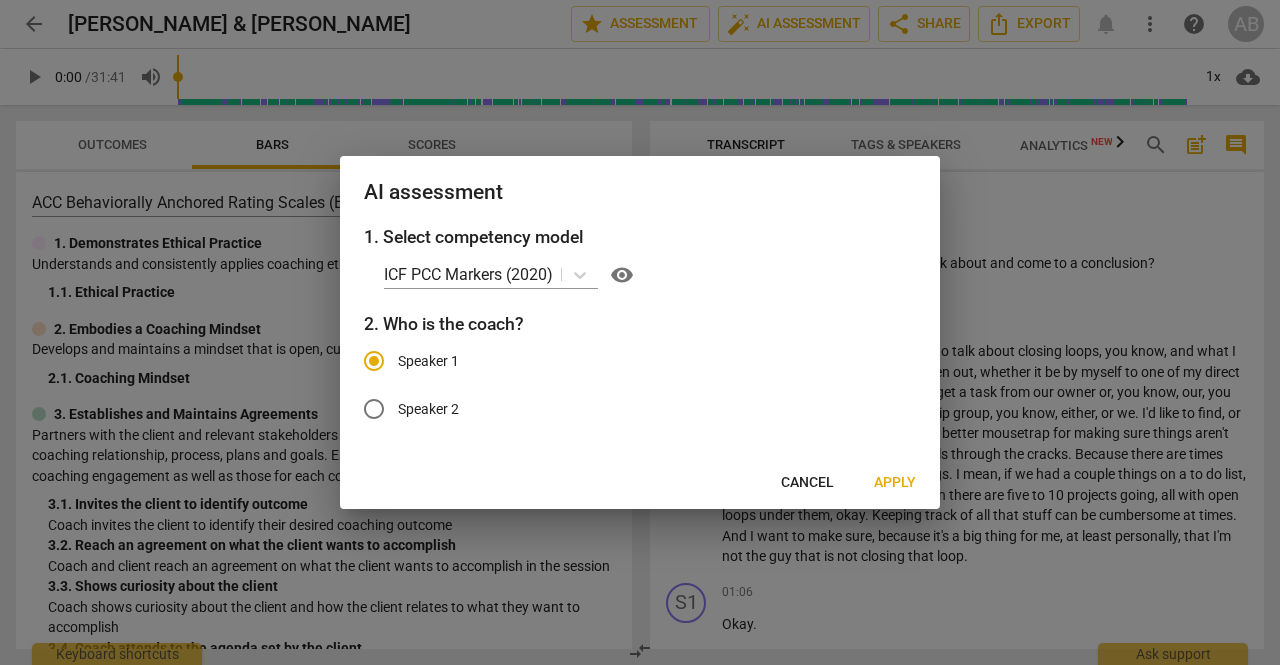 click on "Apply" at bounding box center (895, 483) 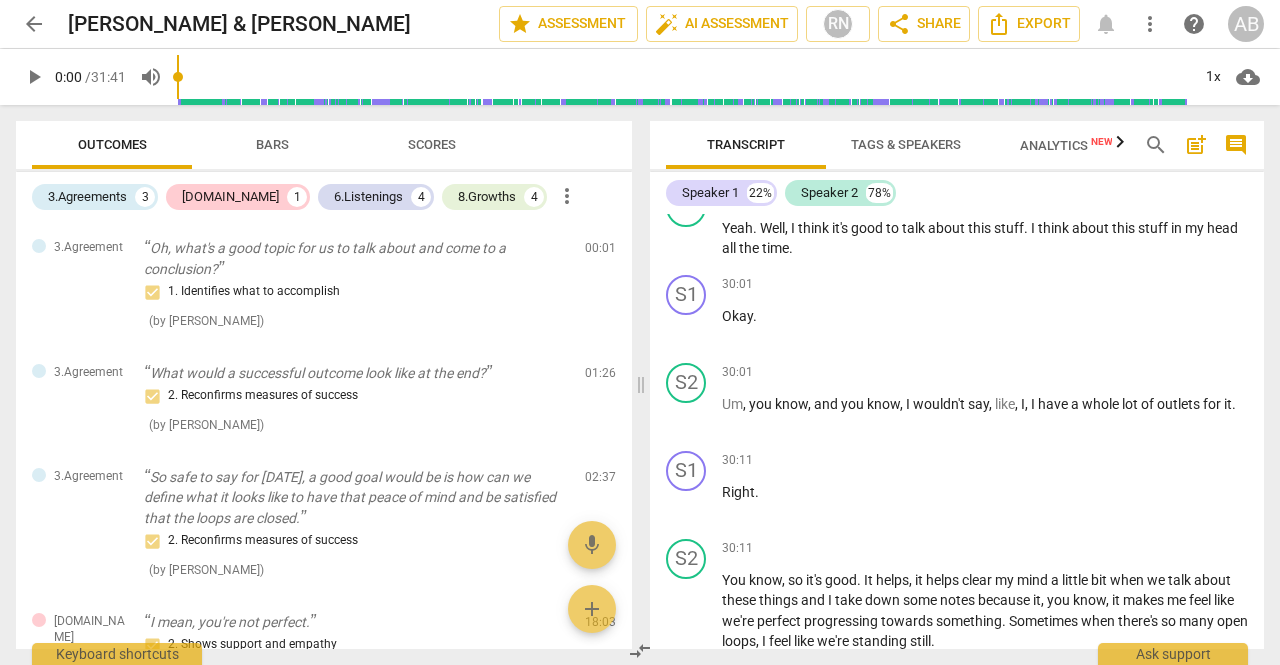 scroll, scrollTop: 24602, scrollLeft: 0, axis: vertical 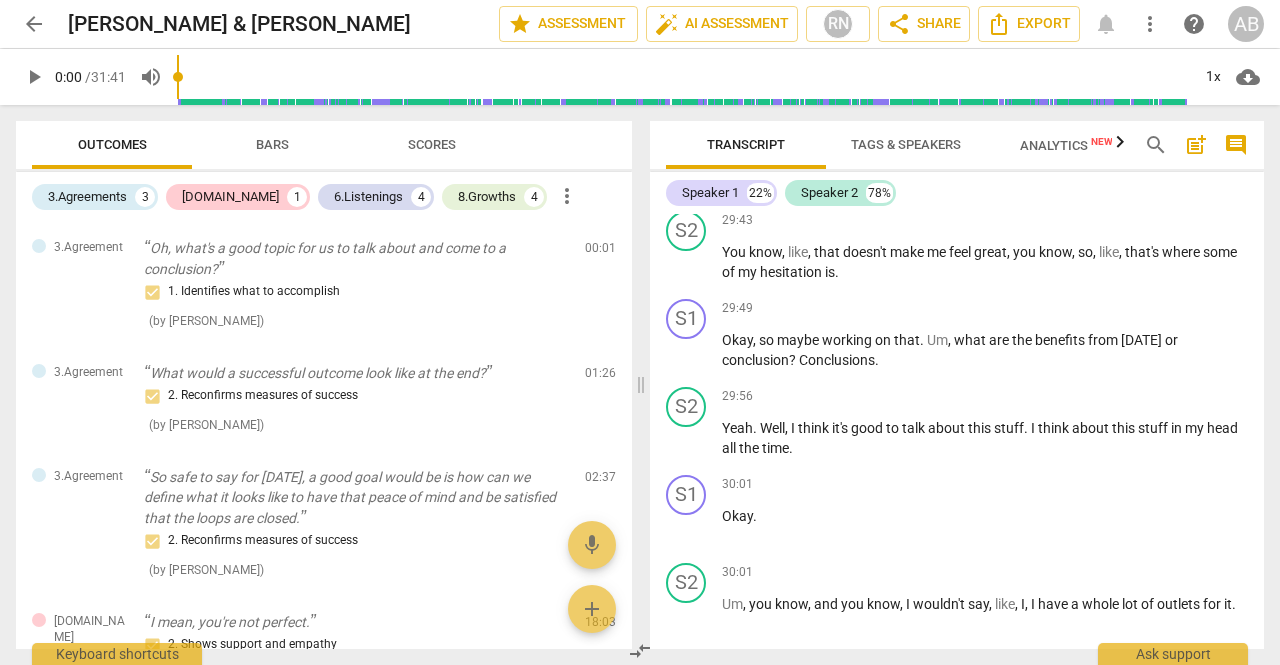 click on "Transcript" at bounding box center [746, 144] 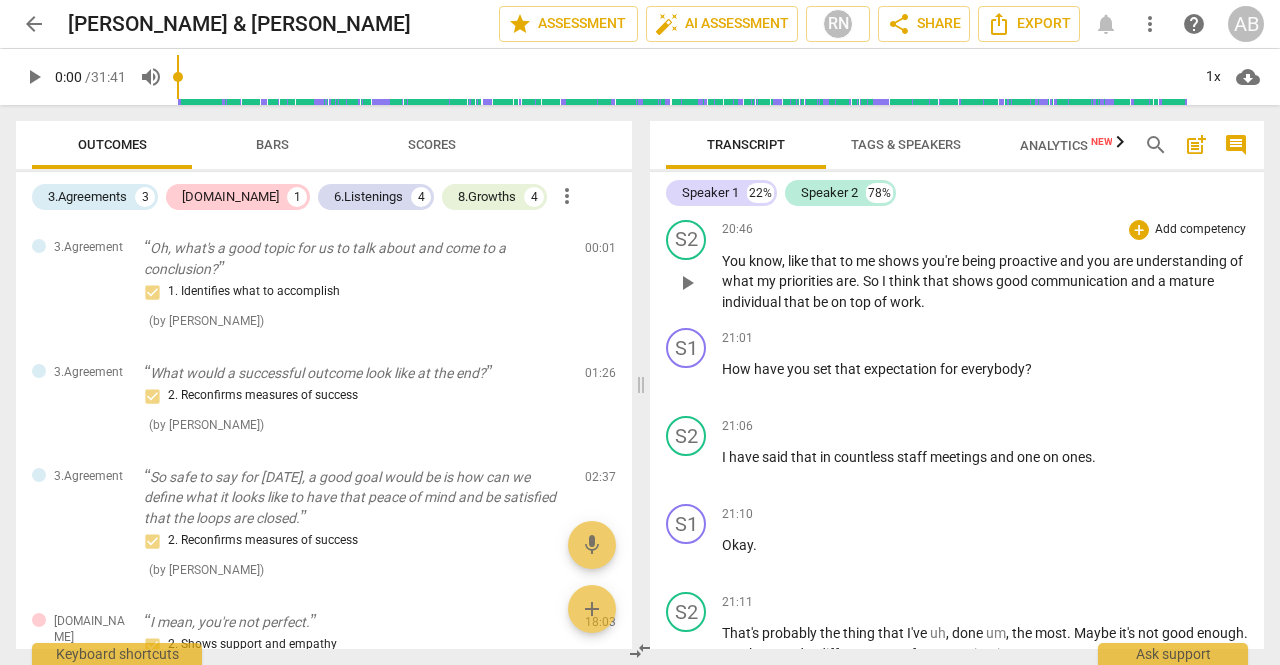 scroll, scrollTop: 17302, scrollLeft: 0, axis: vertical 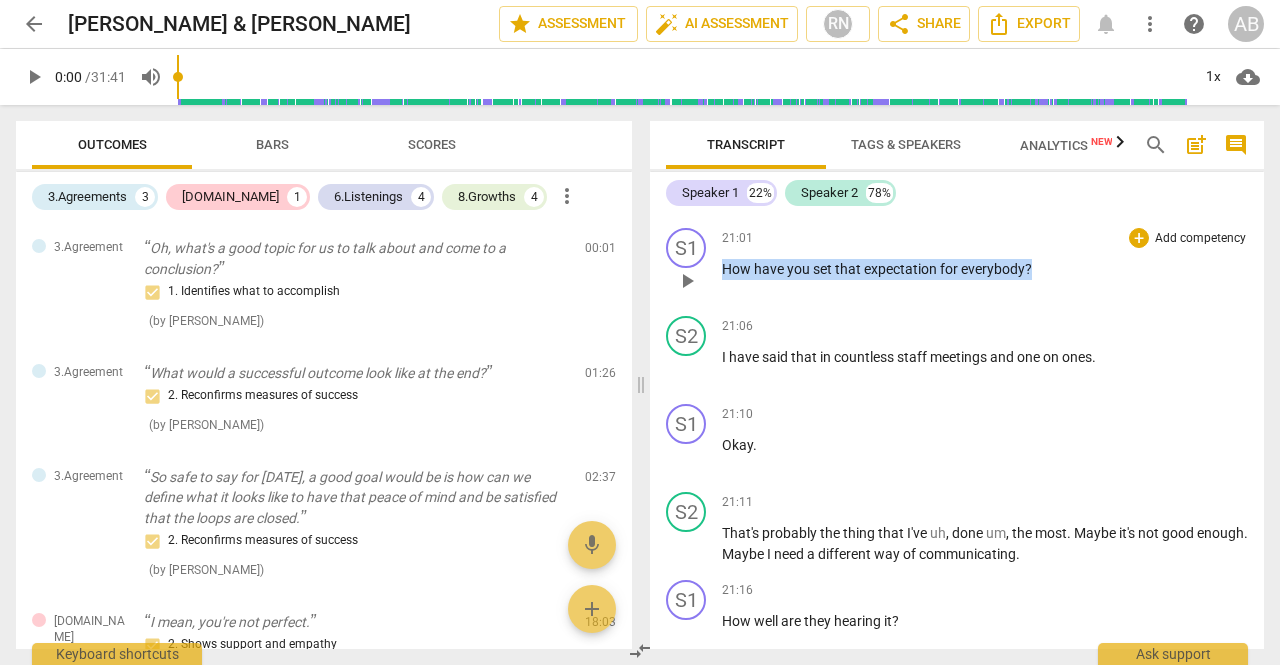 drag, startPoint x: 726, startPoint y: 369, endPoint x: 1049, endPoint y: 339, distance: 324.3902 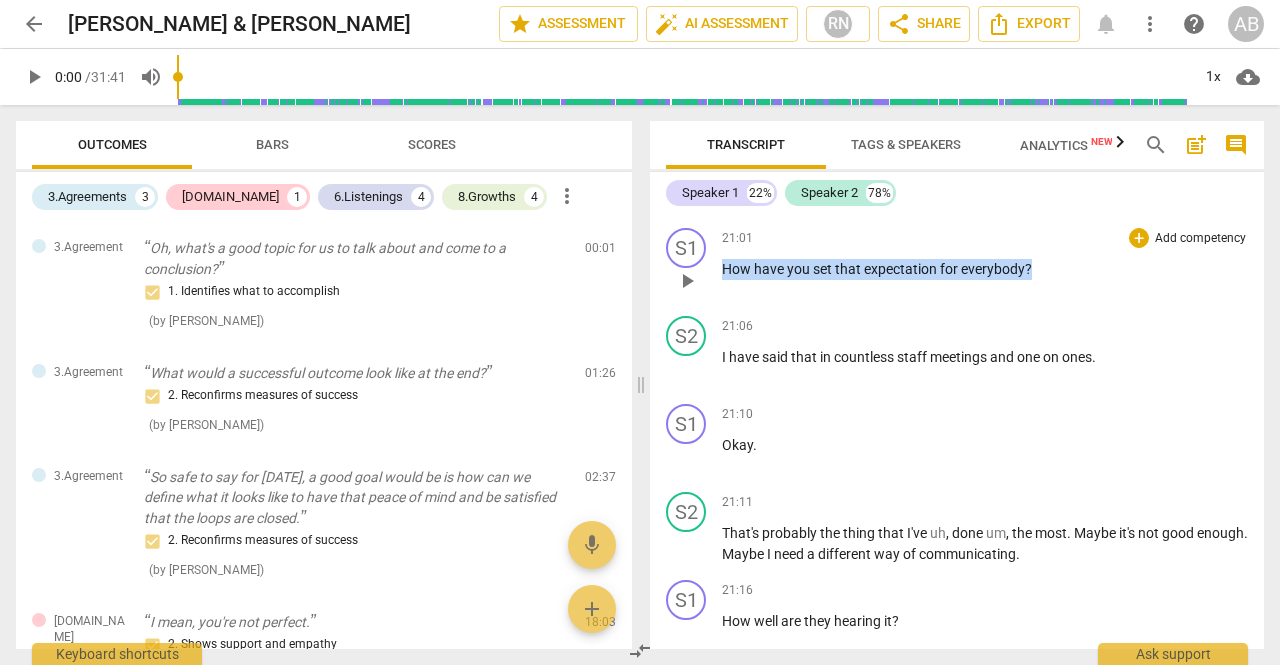 click on "21:01 + Add competency keyboard_arrow_right How   have   you   set   that   expectation   for   everybody ?" at bounding box center (985, 264) 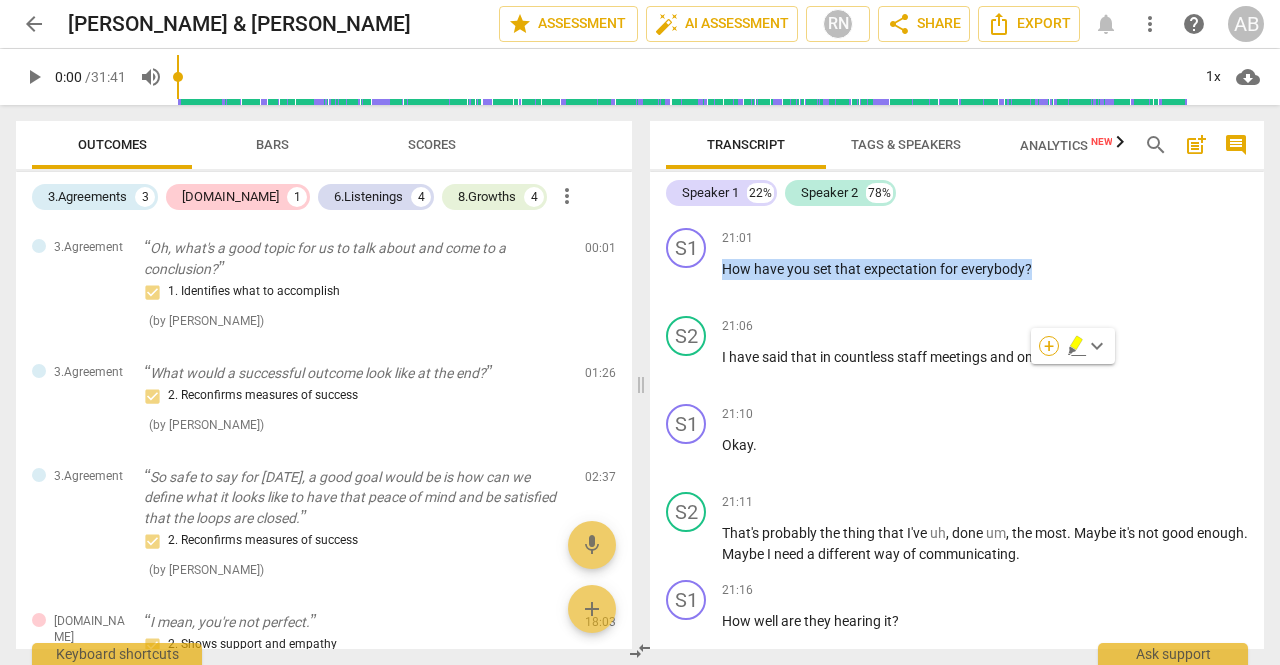copy on "How   have   you   set   that   expectation   for   everybody ?" 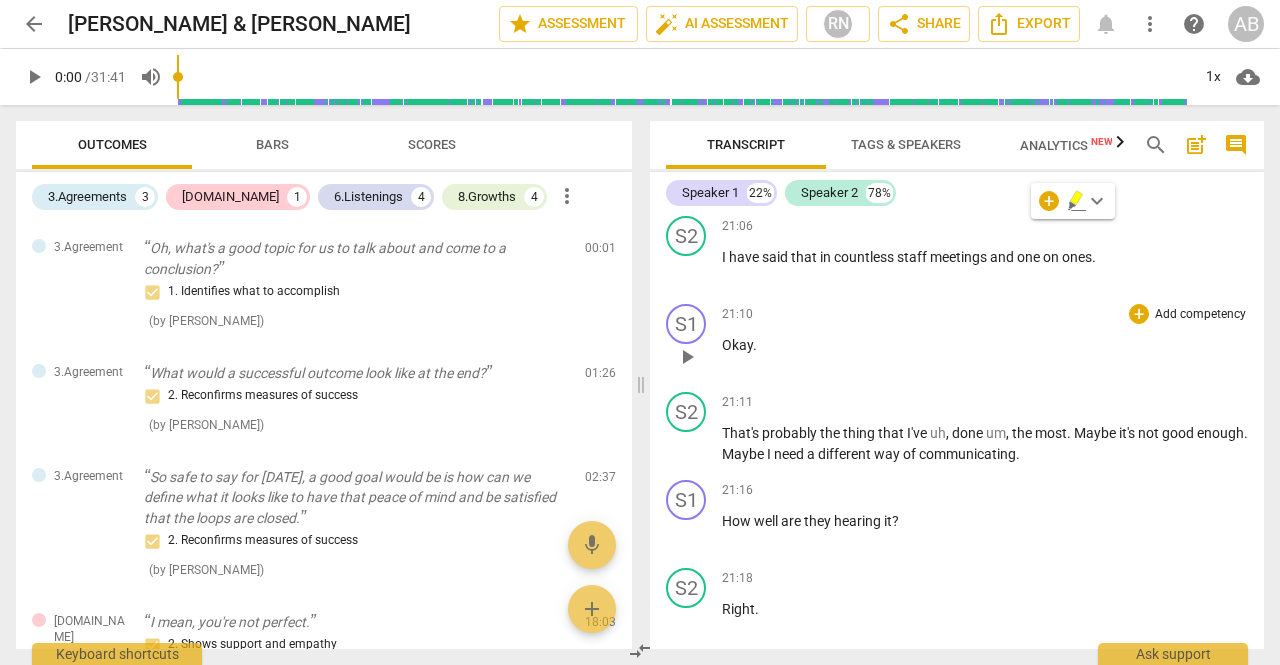 scroll, scrollTop: 17502, scrollLeft: 0, axis: vertical 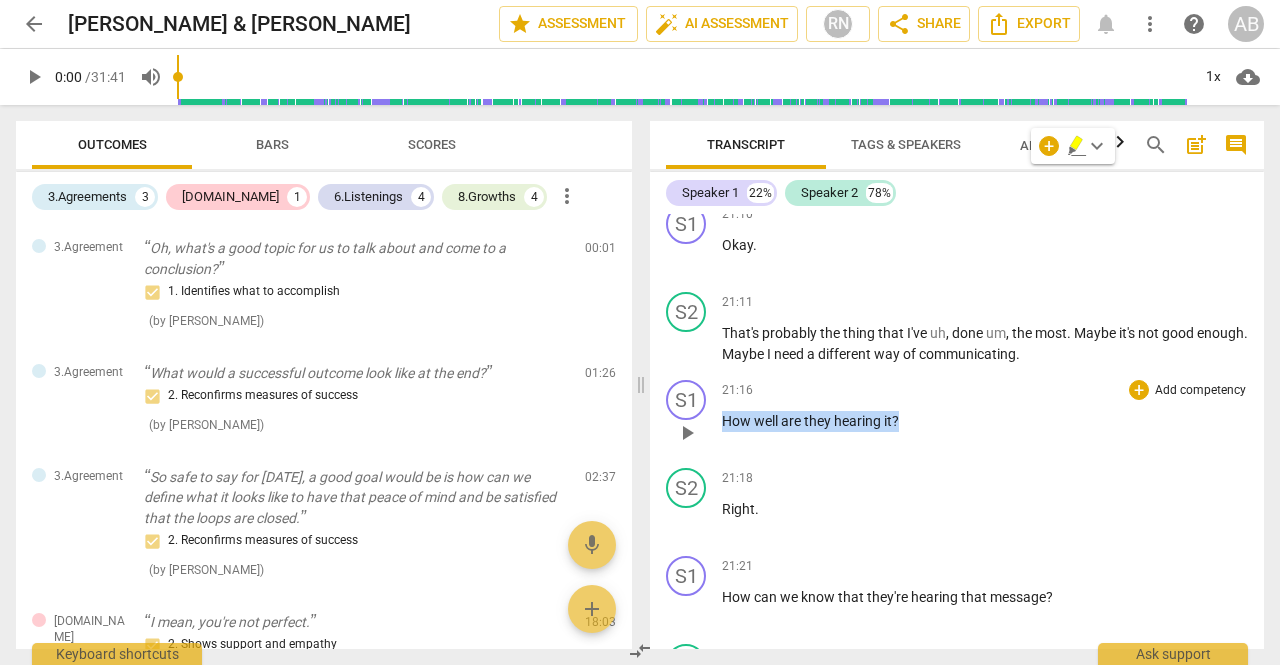 drag, startPoint x: 723, startPoint y: 521, endPoint x: 918, endPoint y: 507, distance: 195.50192 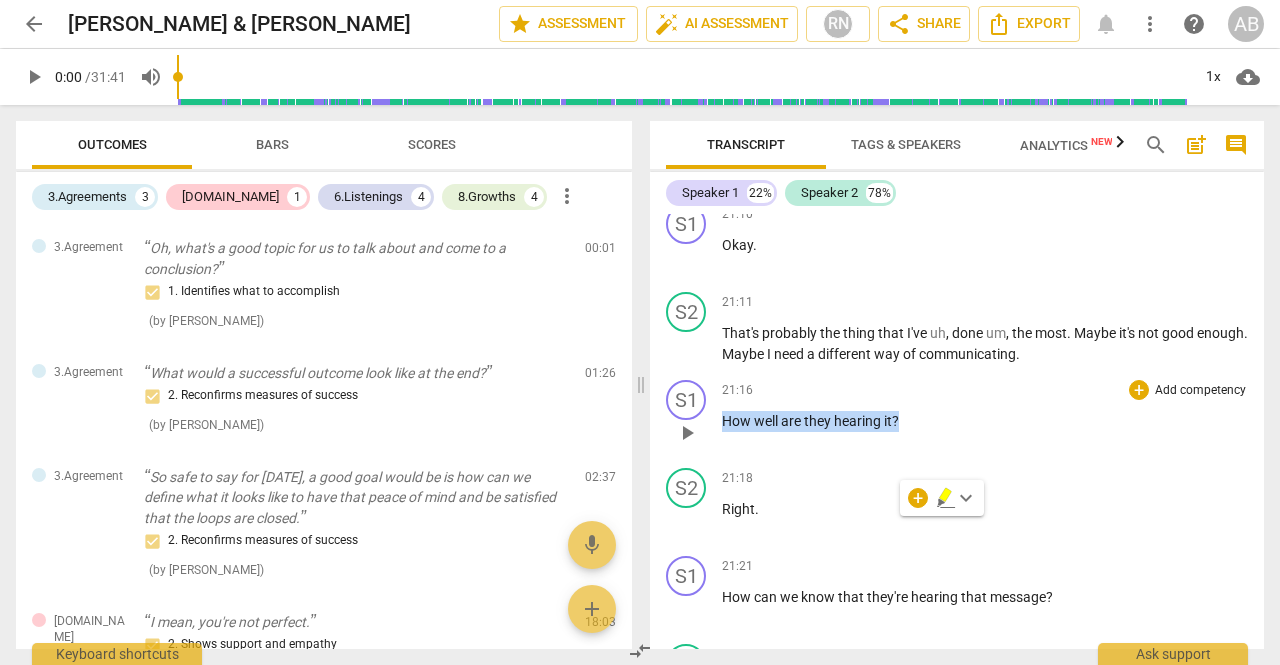 copy on "How   well   are   they   hearing   it ?" 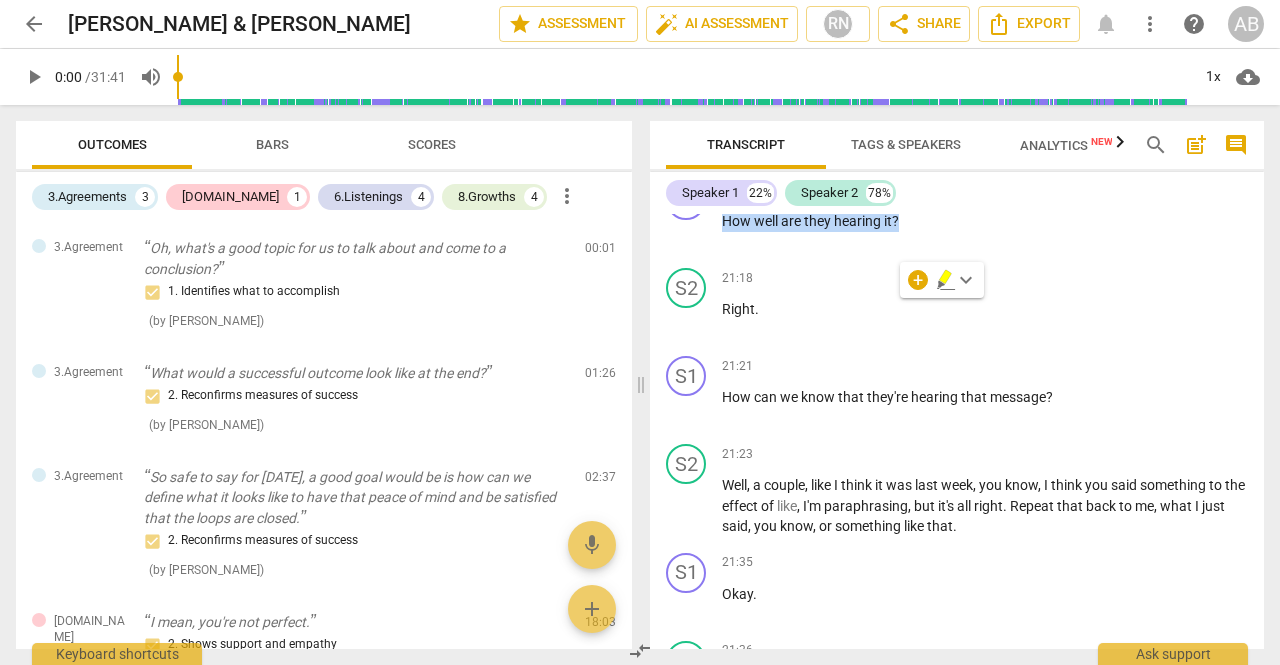 scroll, scrollTop: 17802, scrollLeft: 0, axis: vertical 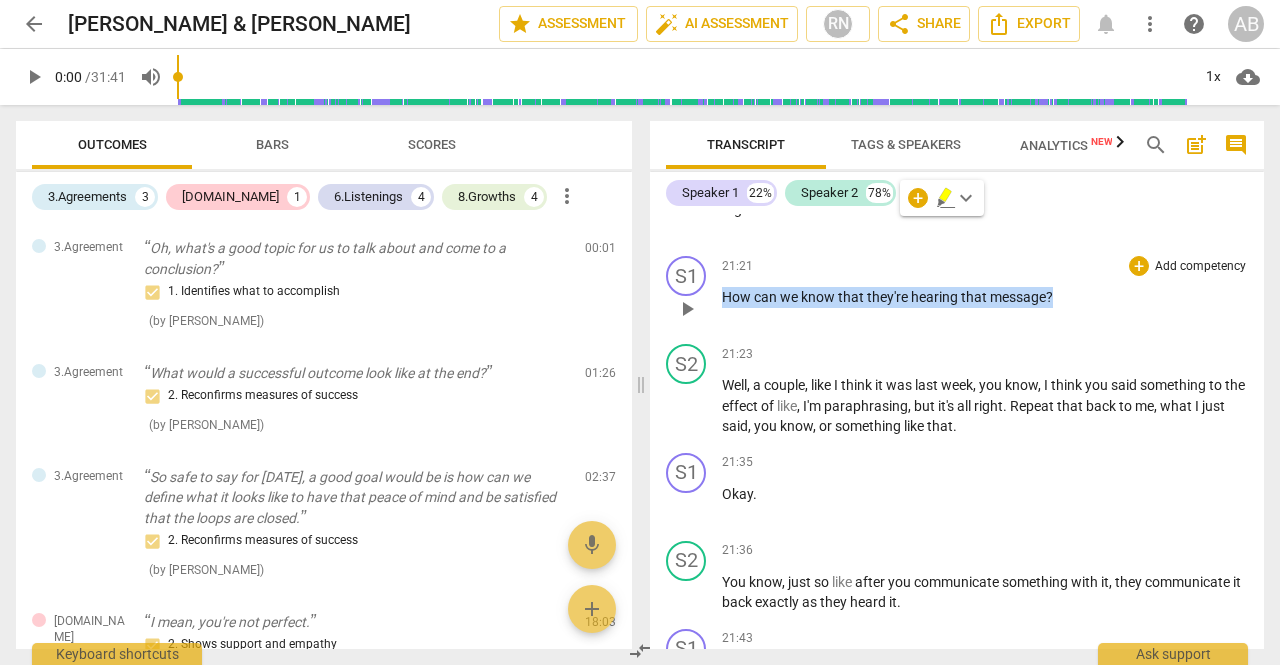 drag, startPoint x: 722, startPoint y: 397, endPoint x: 1075, endPoint y: 379, distance: 353.45862 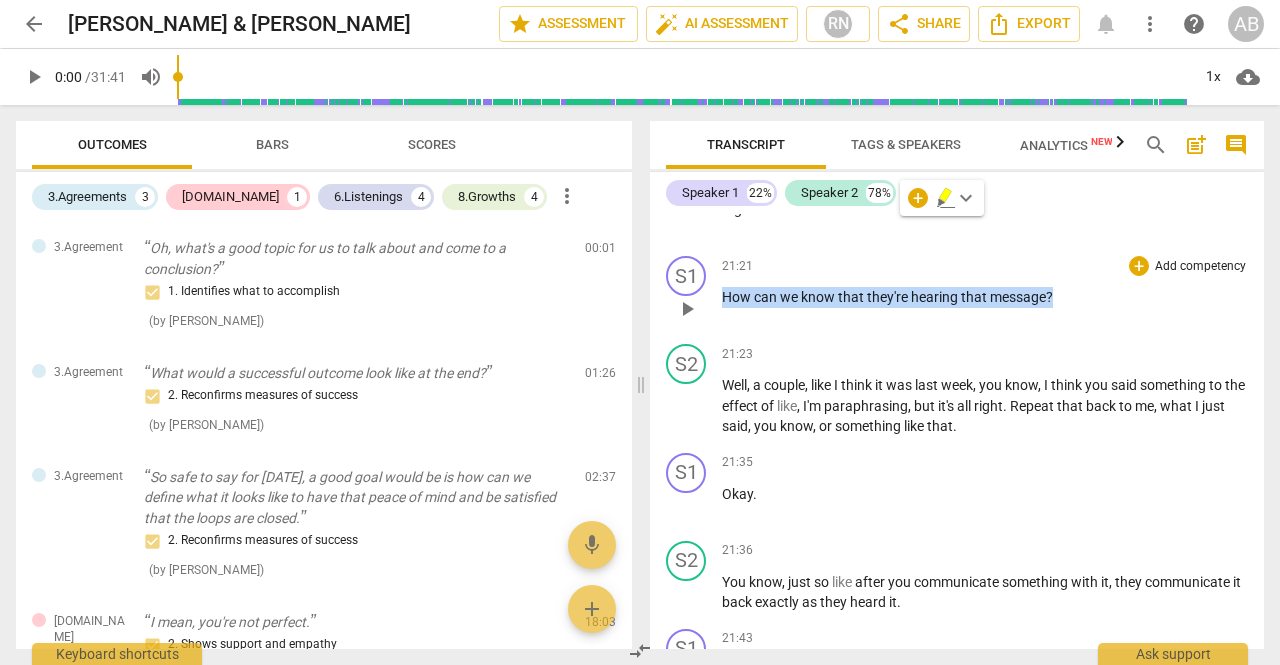 click on "21:21 + Add competency keyboard_arrow_right How   can   we   know   that   they're   hearing   that   message ?" at bounding box center [985, 292] 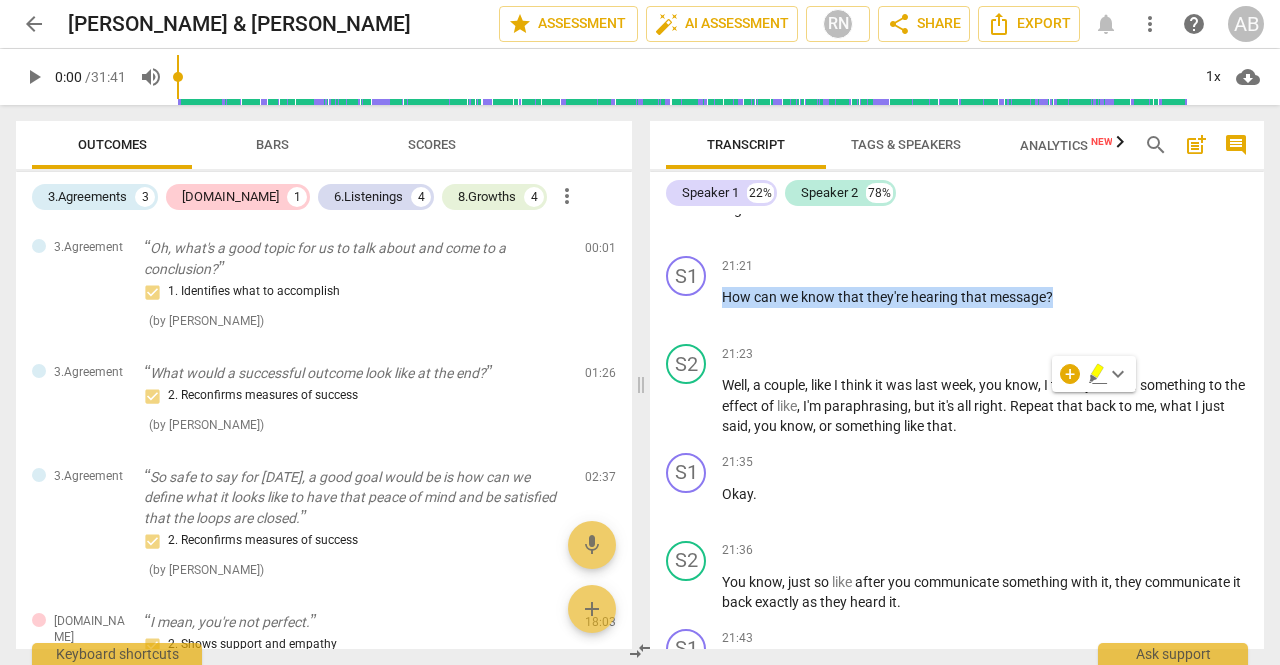 copy on "How   can   we   know   that   they're   hearing   that   message ?" 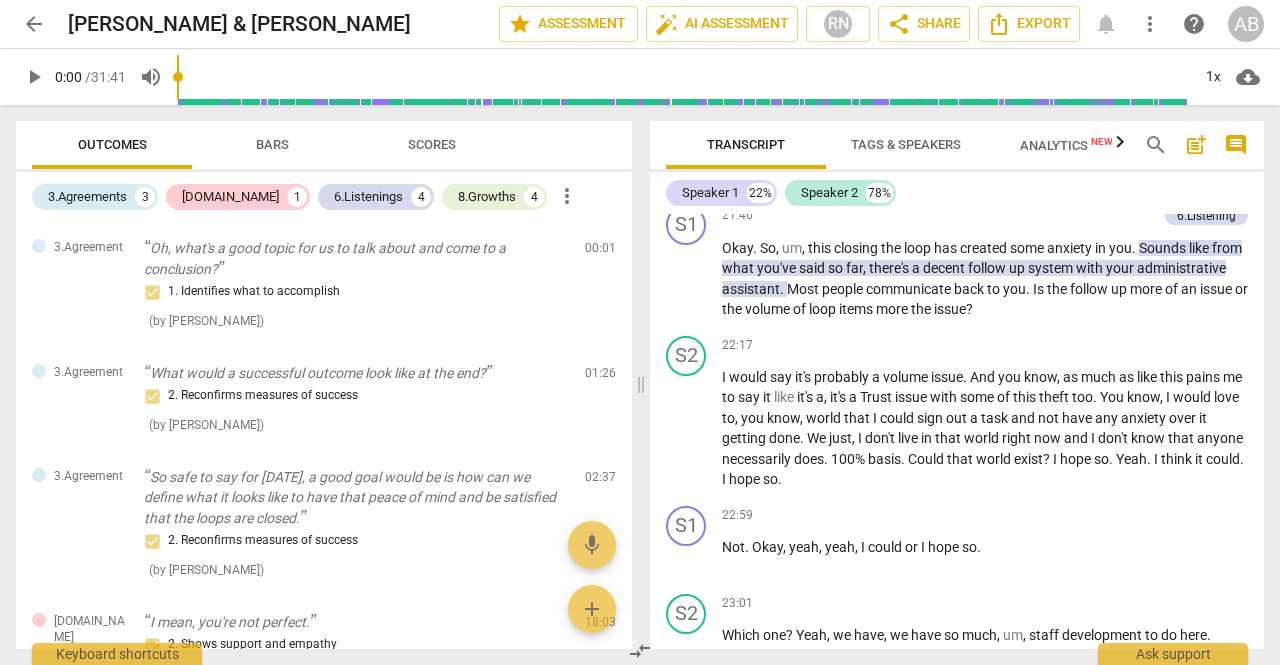 scroll, scrollTop: 18502, scrollLeft: 0, axis: vertical 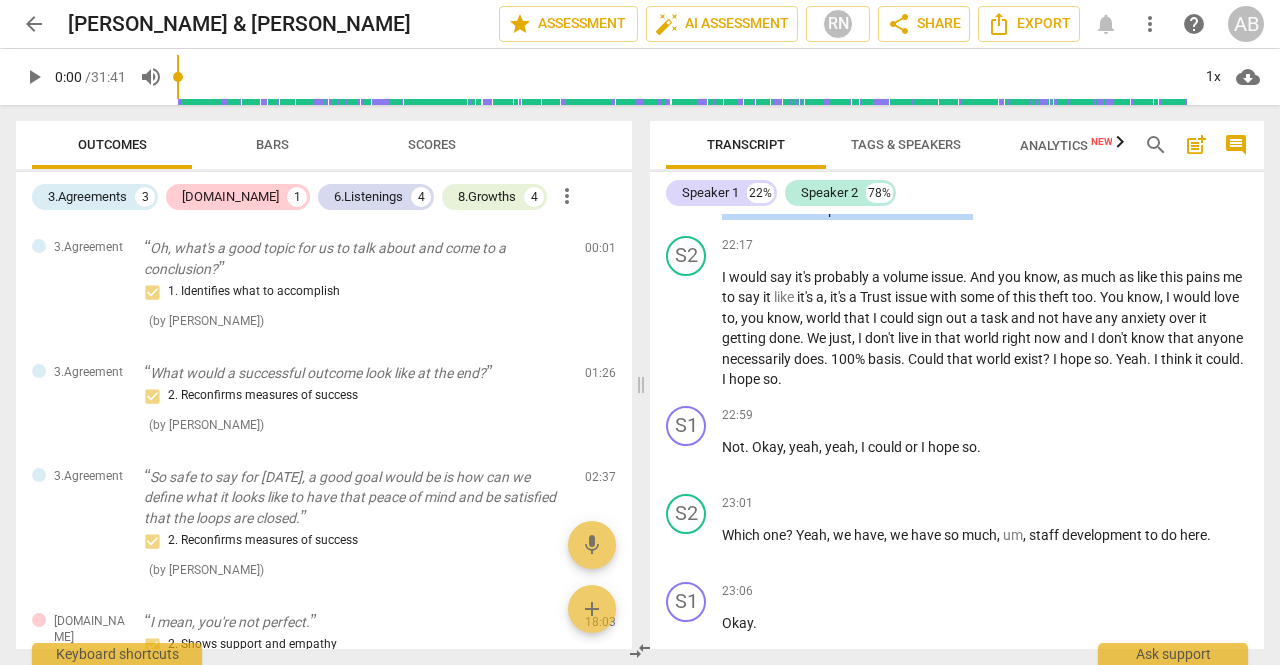 drag, startPoint x: 1126, startPoint y: 291, endPoint x: 1136, endPoint y: 312, distance: 23.259407 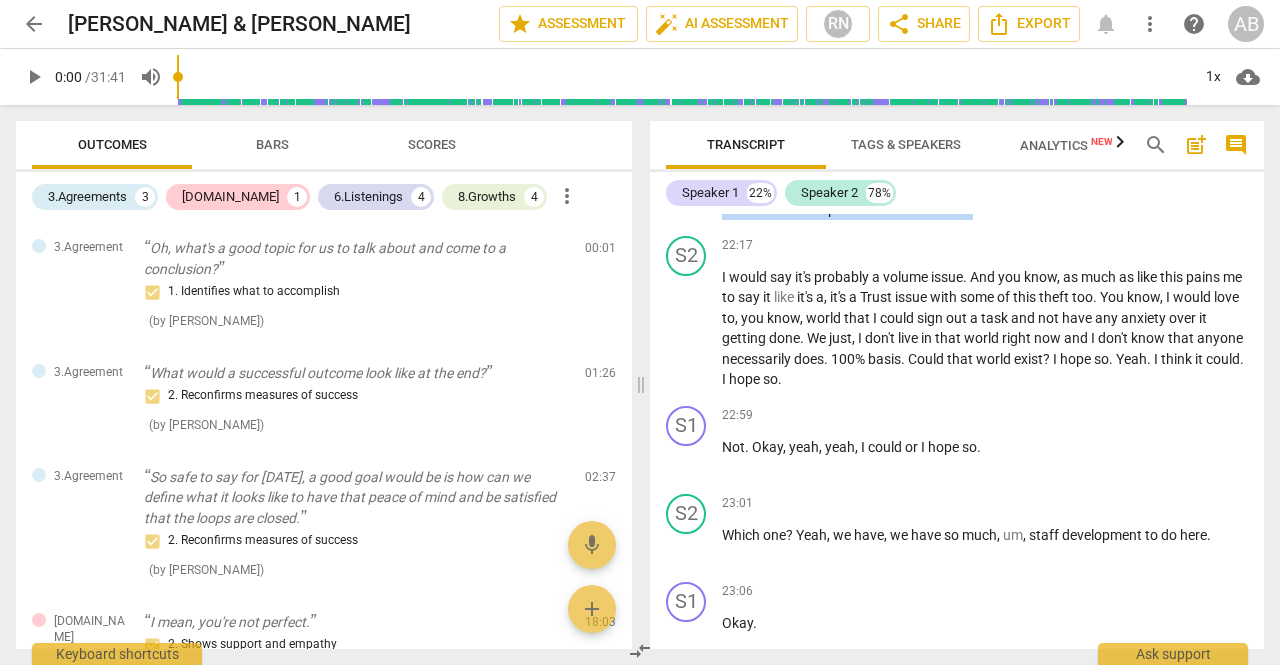 click on "Okay .   So ,   um ,   this   closing   the   loop   has   created   some   anxiety   in   you .   Sounds   like   from   what   you've   said   so   far ,   there's   a   decent   follow   up   system   with   your   administrative   assistant .   Most   people   communicate   back   to   you .   Is   the   follow   up   more   of   an   issue   or   the   volume   of   loop   items   more   the   issue ?" at bounding box center (985, 179) 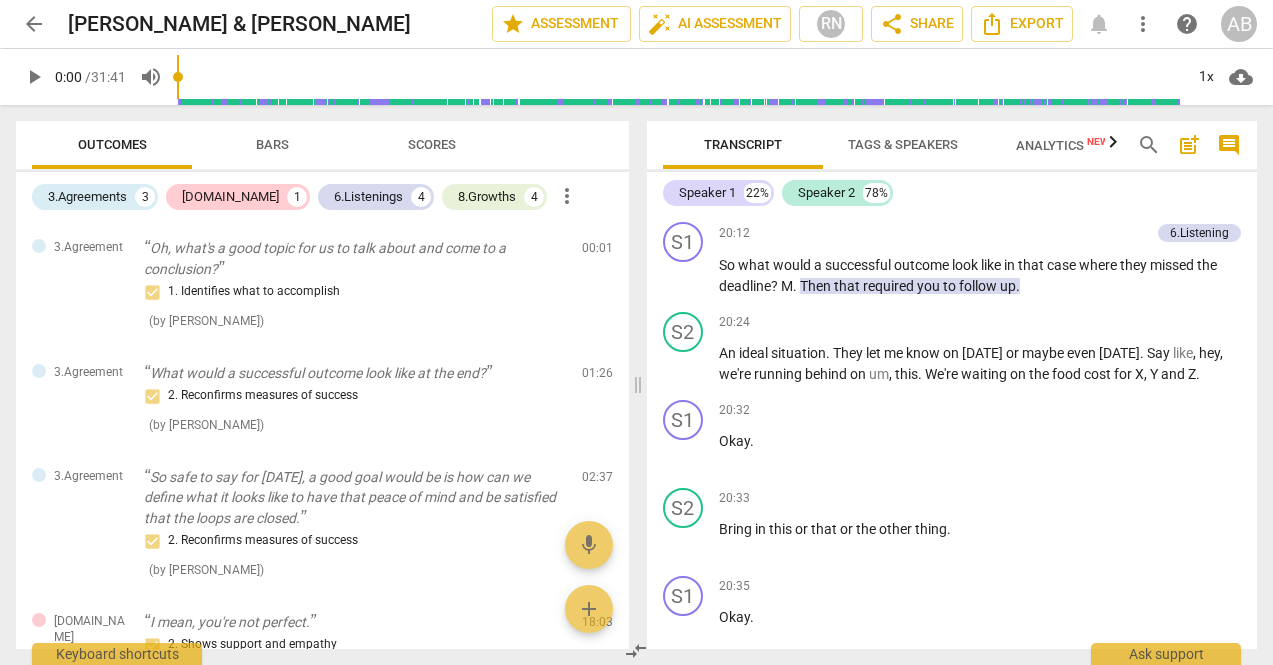 scroll, scrollTop: 16502, scrollLeft: 0, axis: vertical 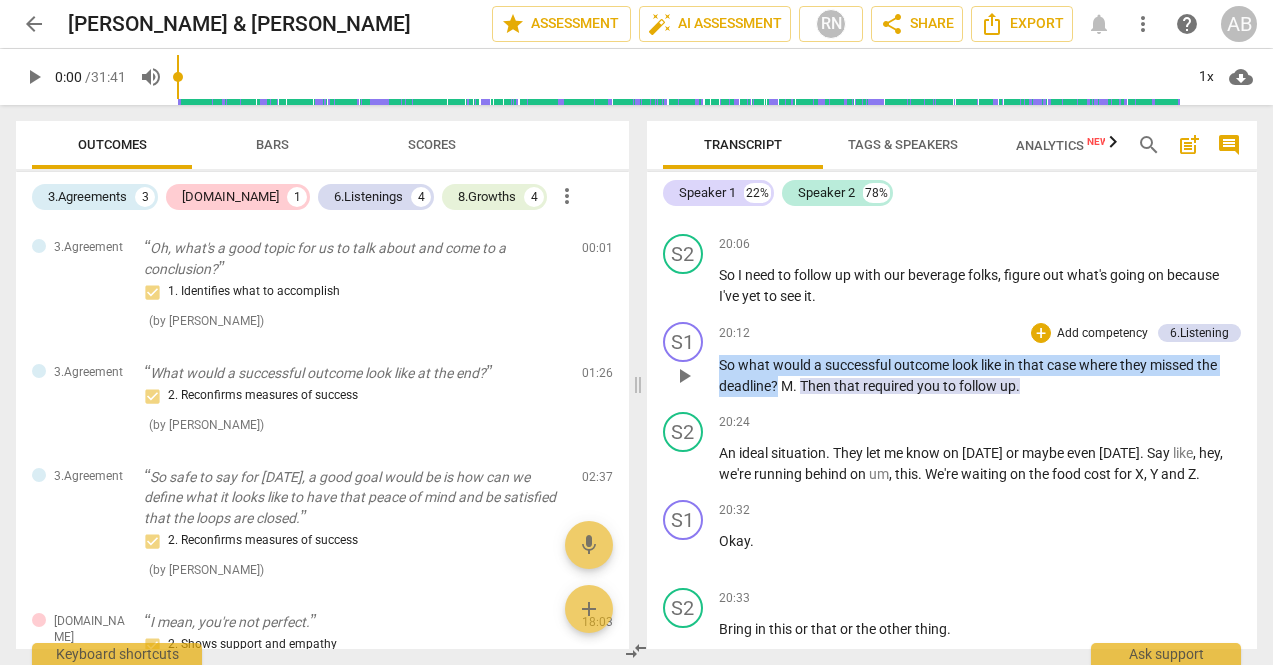 drag, startPoint x: 720, startPoint y: 425, endPoint x: 779, endPoint y: 452, distance: 64.884514 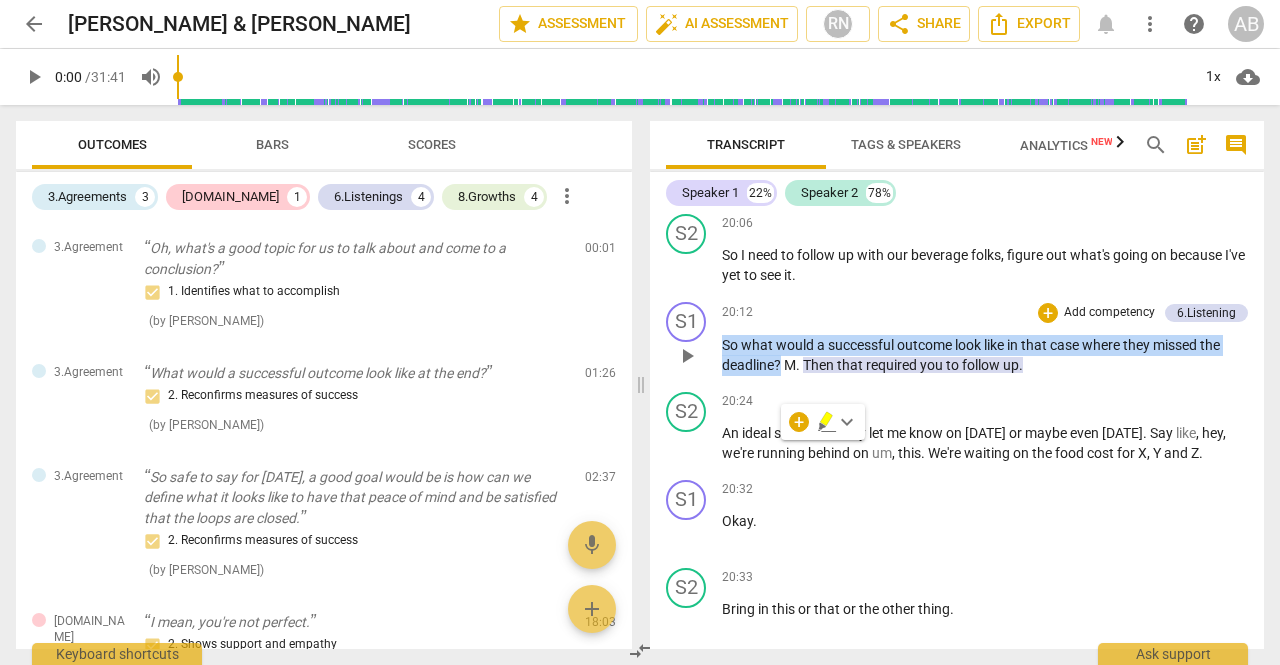 copy on "So   what   would   a   successful   outcome   look   like   in   that   case   where   they   missed   the   deadline ?" 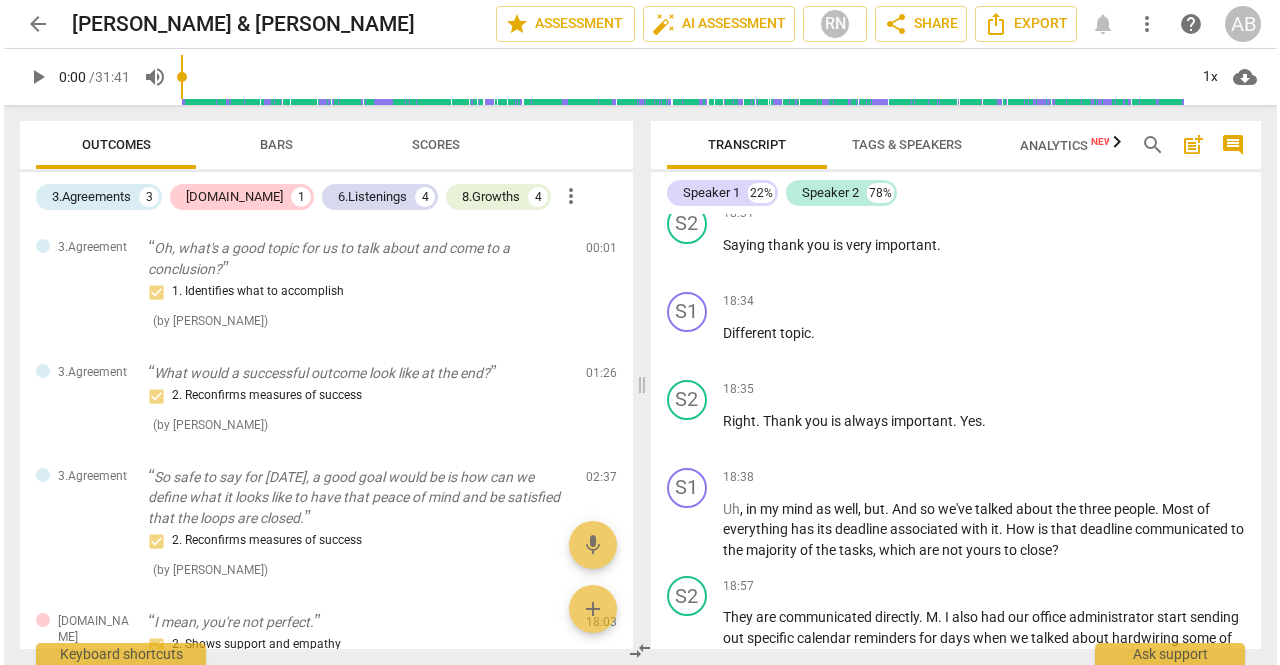 scroll, scrollTop: 0, scrollLeft: 0, axis: both 